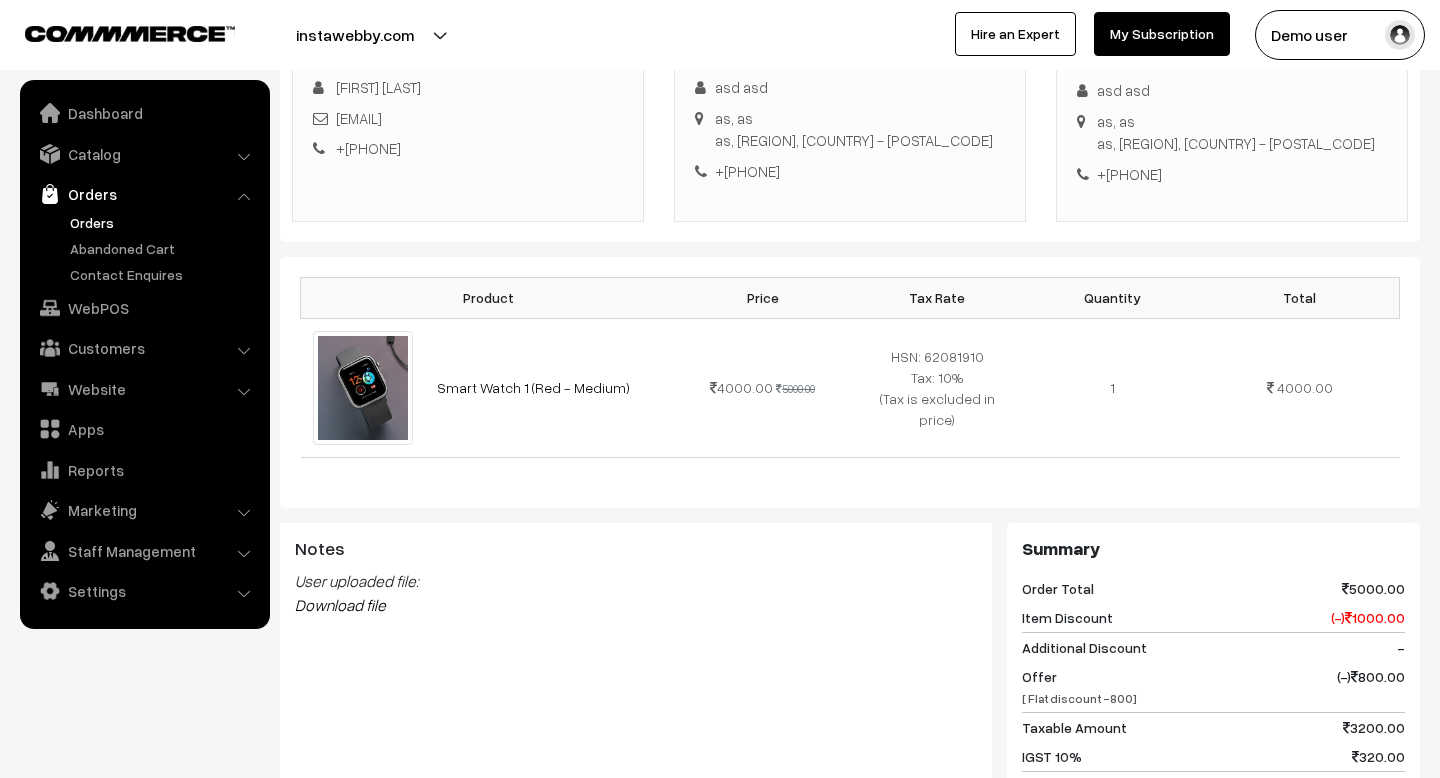 scroll, scrollTop: 0, scrollLeft: 0, axis: both 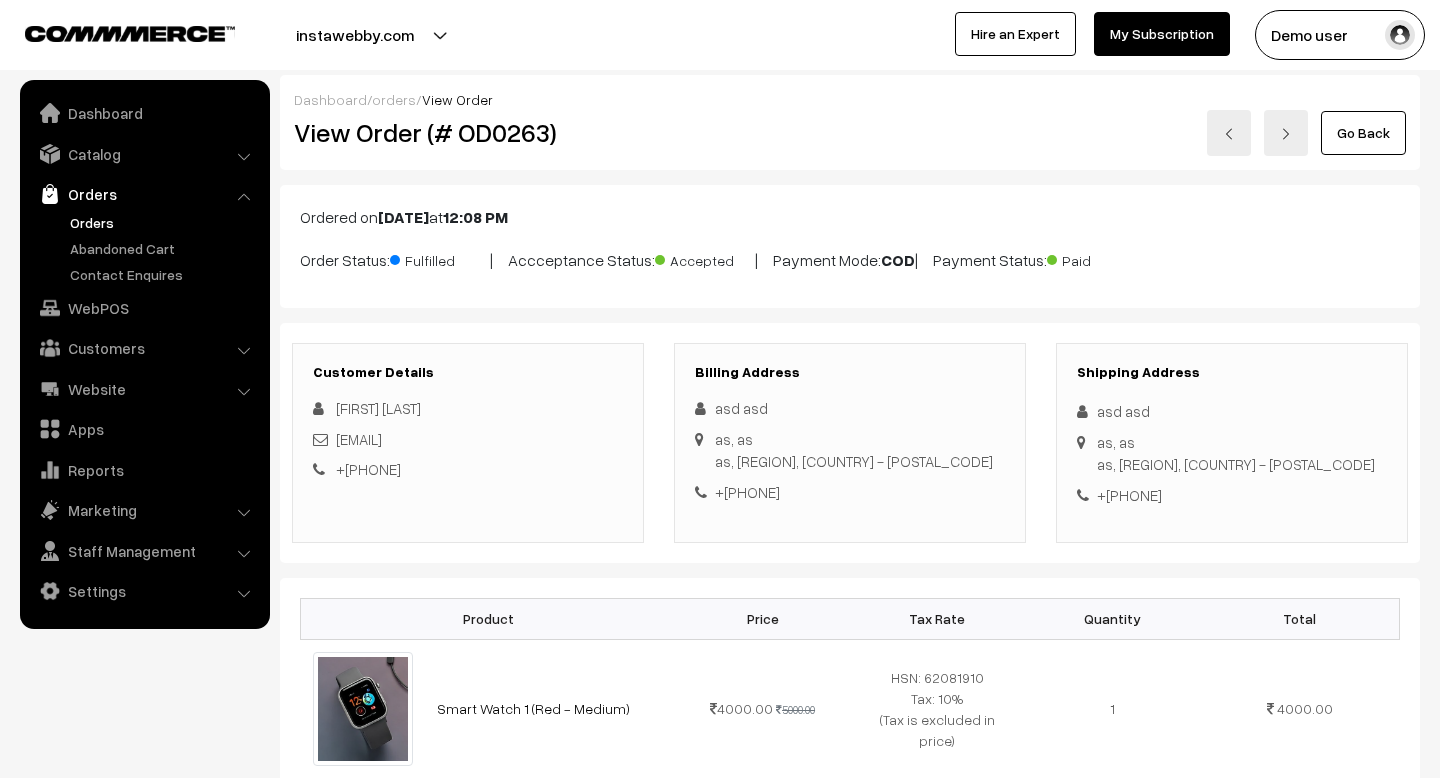 click at bounding box center (1229, 133) 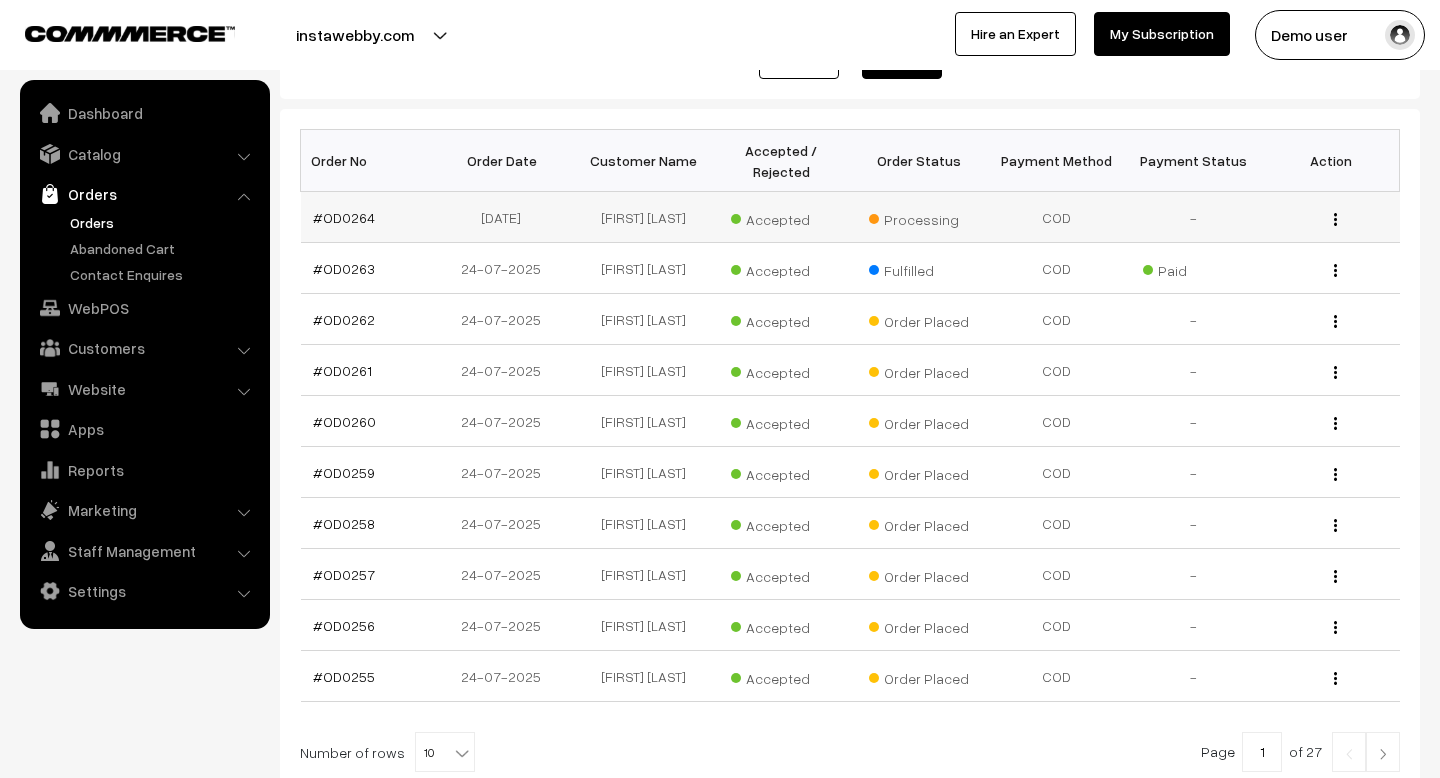 scroll, scrollTop: 453, scrollLeft: 0, axis: vertical 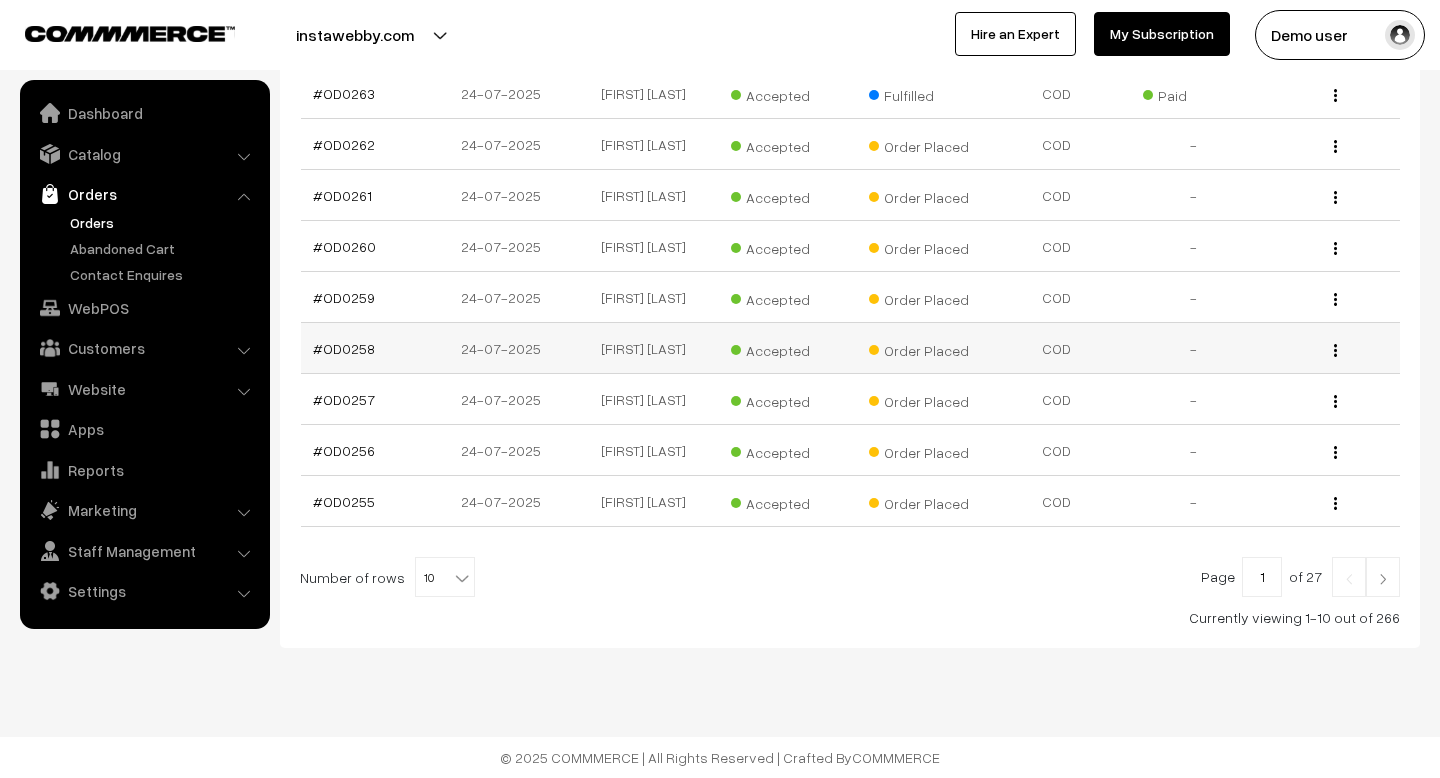 click at bounding box center [1335, 350] 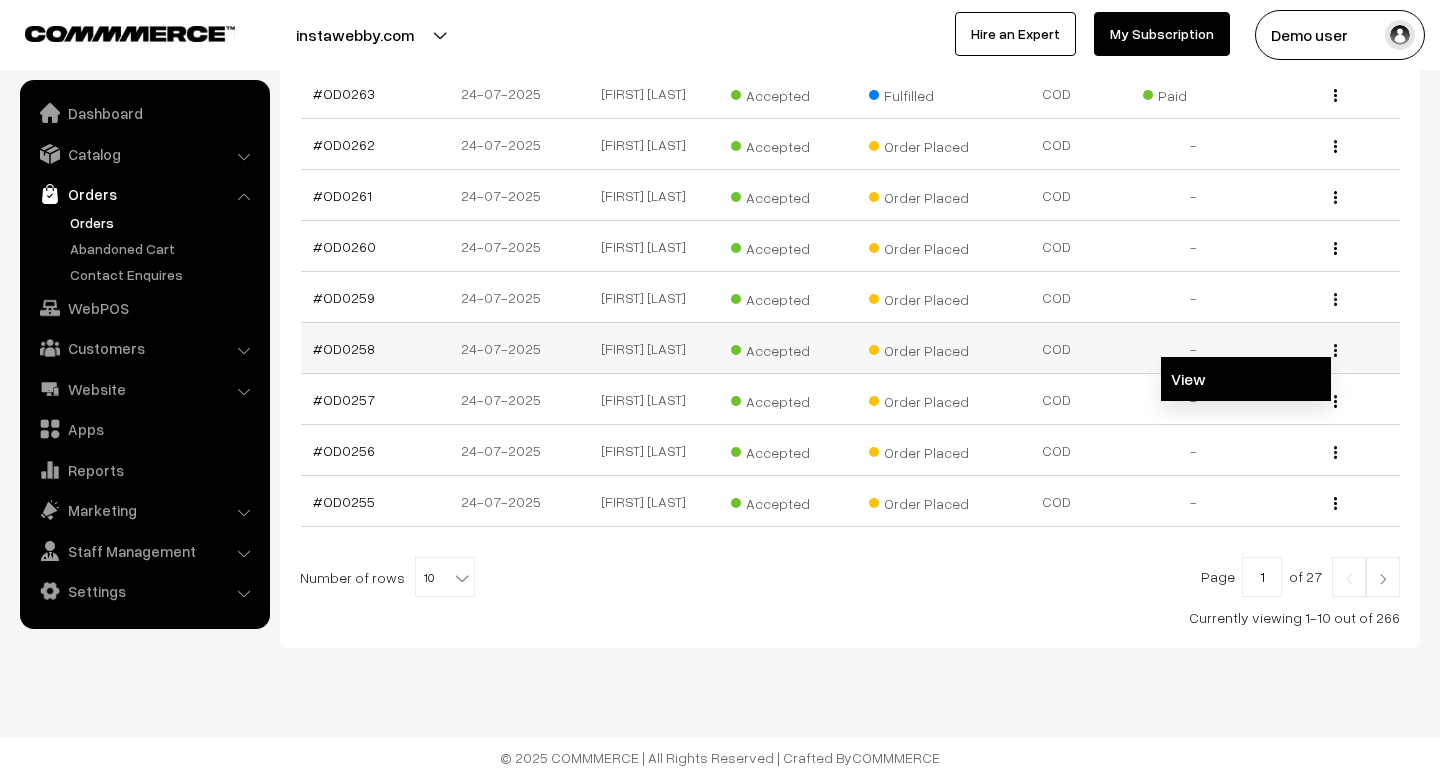 click on "View" at bounding box center (1246, 379) 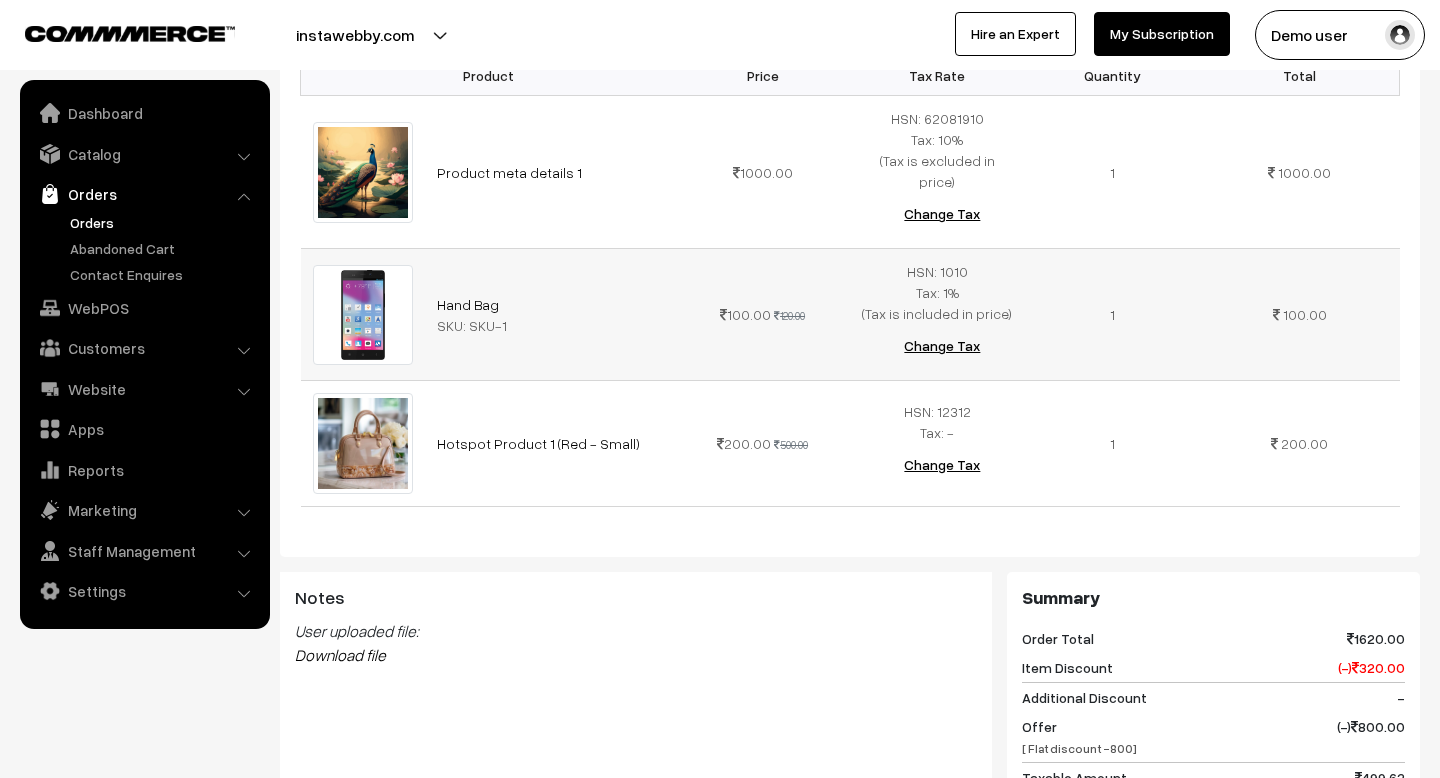 scroll, scrollTop: 582, scrollLeft: 0, axis: vertical 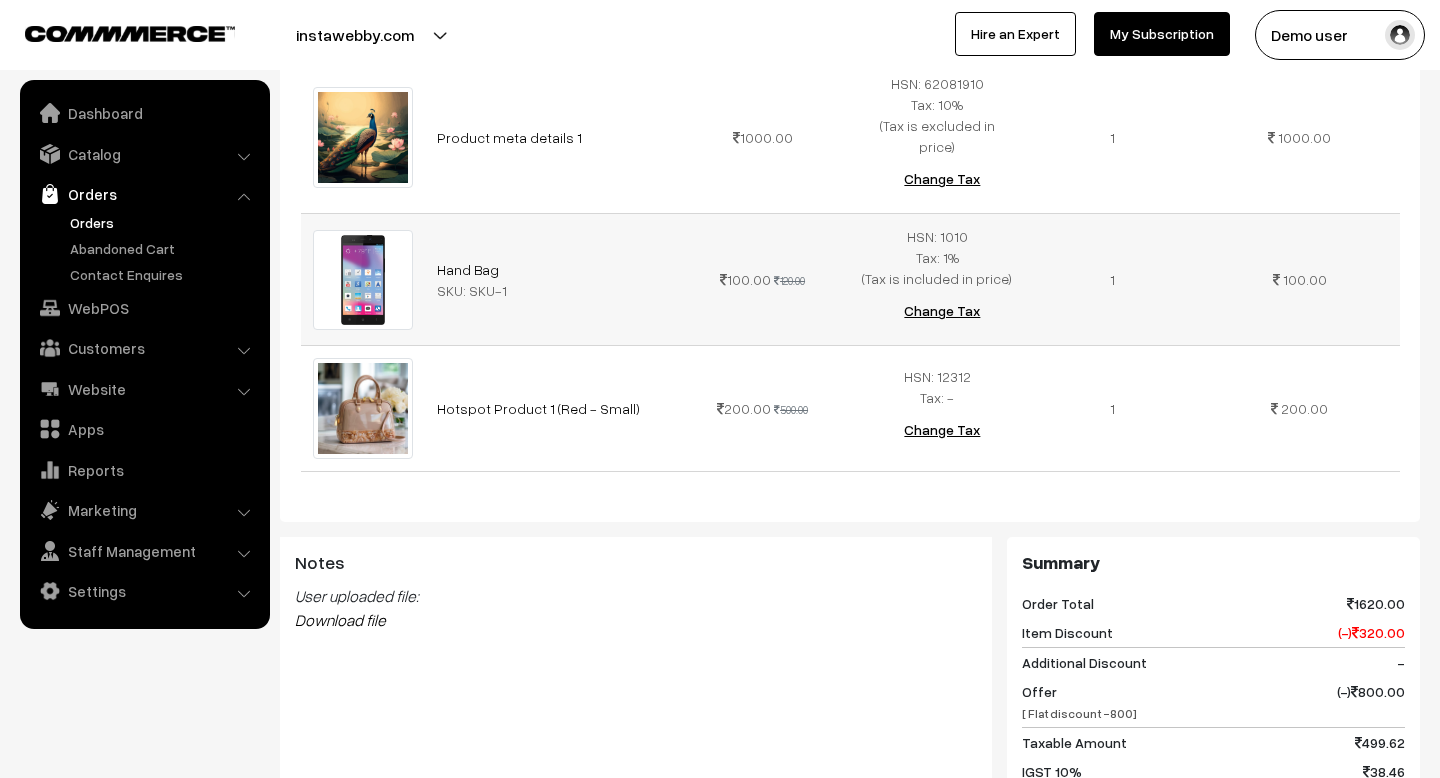 click on "Change Tax" at bounding box center [942, 311] 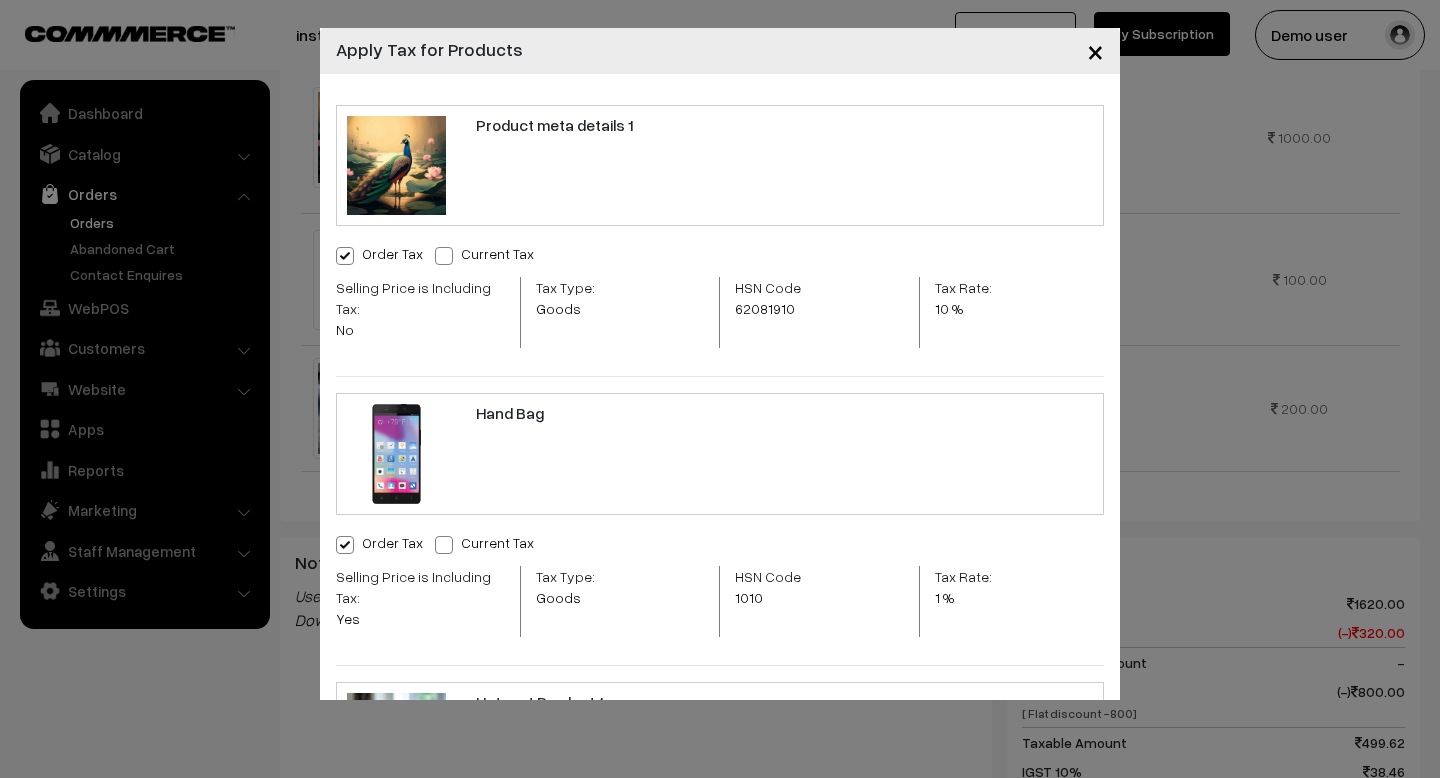 scroll, scrollTop: 327, scrollLeft: 0, axis: vertical 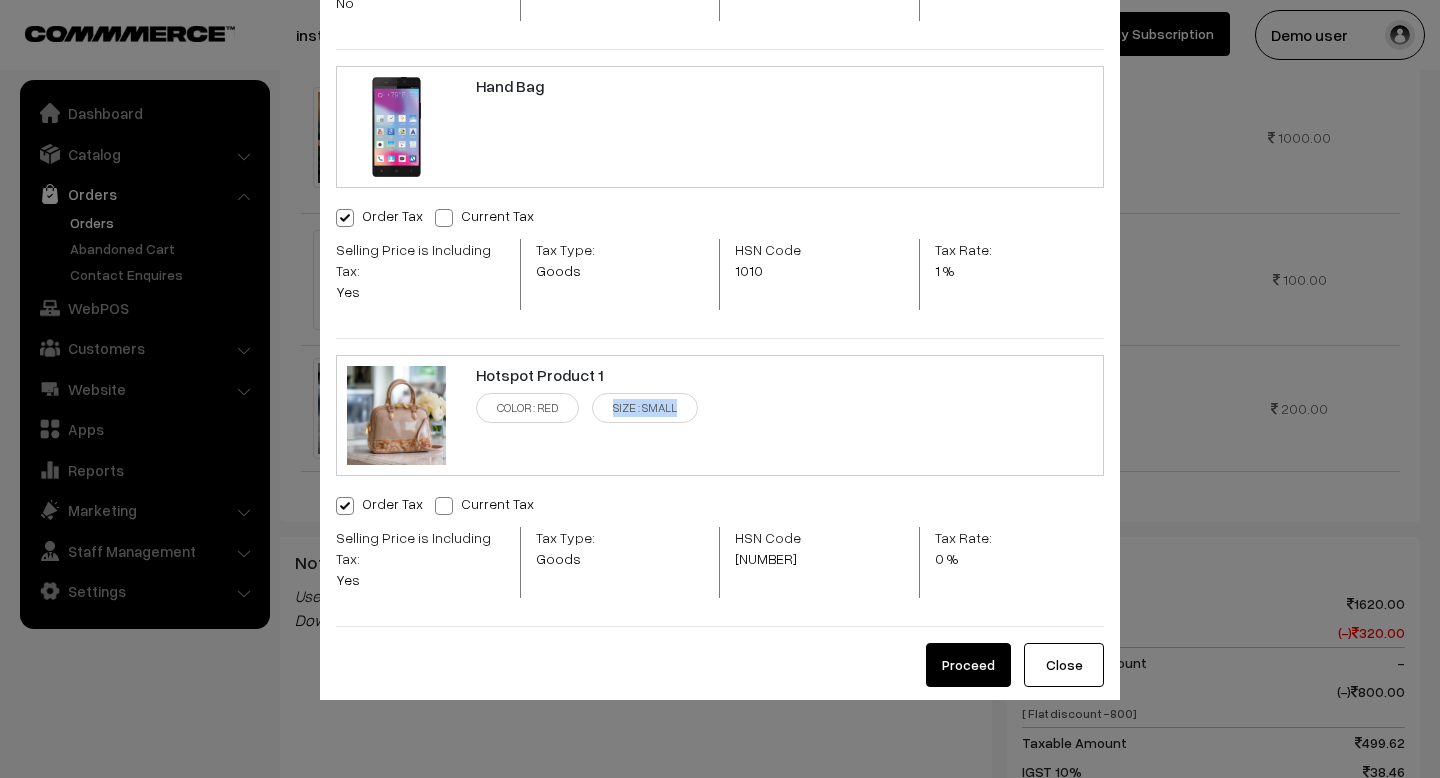 drag, startPoint x: 617, startPoint y: 369, endPoint x: 691, endPoint y: 369, distance: 74 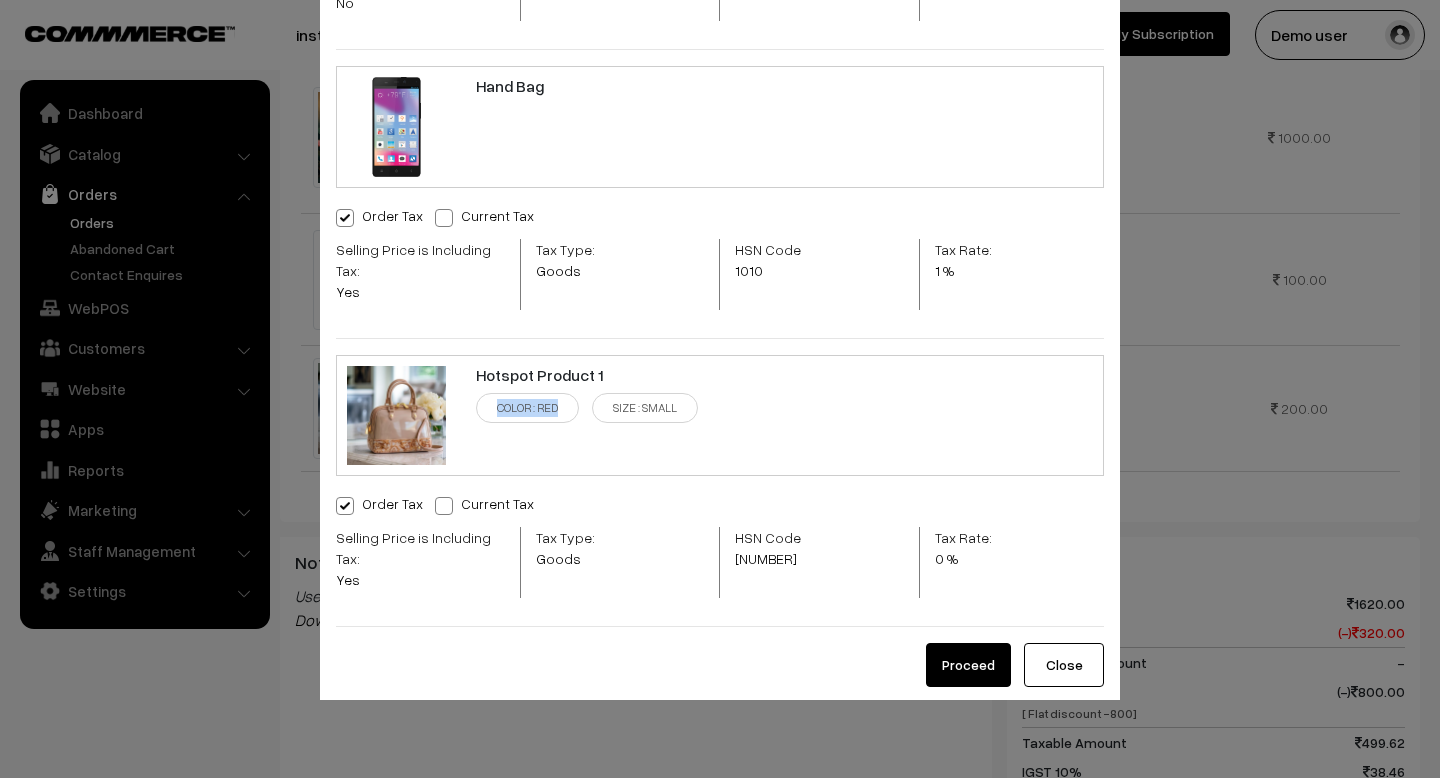 drag, startPoint x: 497, startPoint y: 368, endPoint x: 558, endPoint y: 370, distance: 61.03278 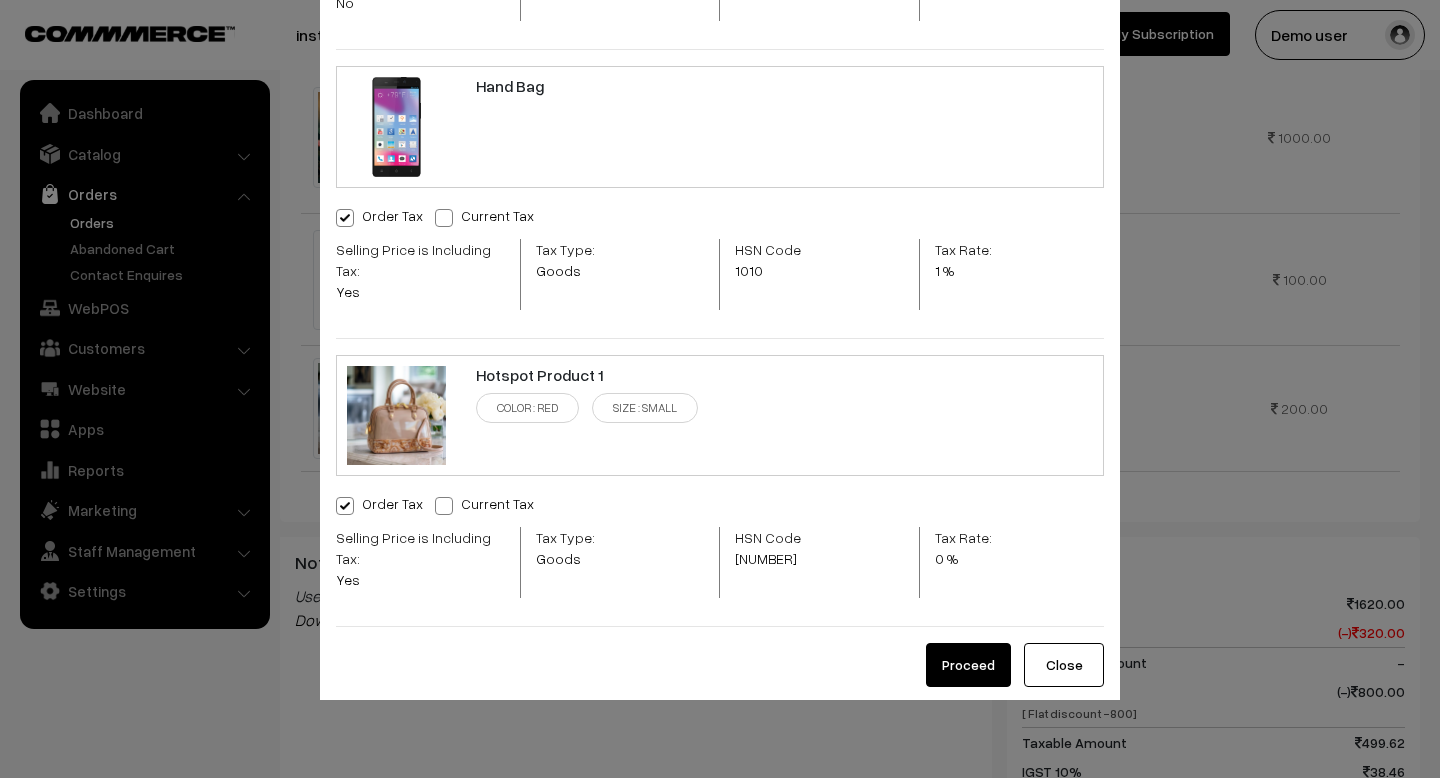 scroll, scrollTop: 0, scrollLeft: 0, axis: both 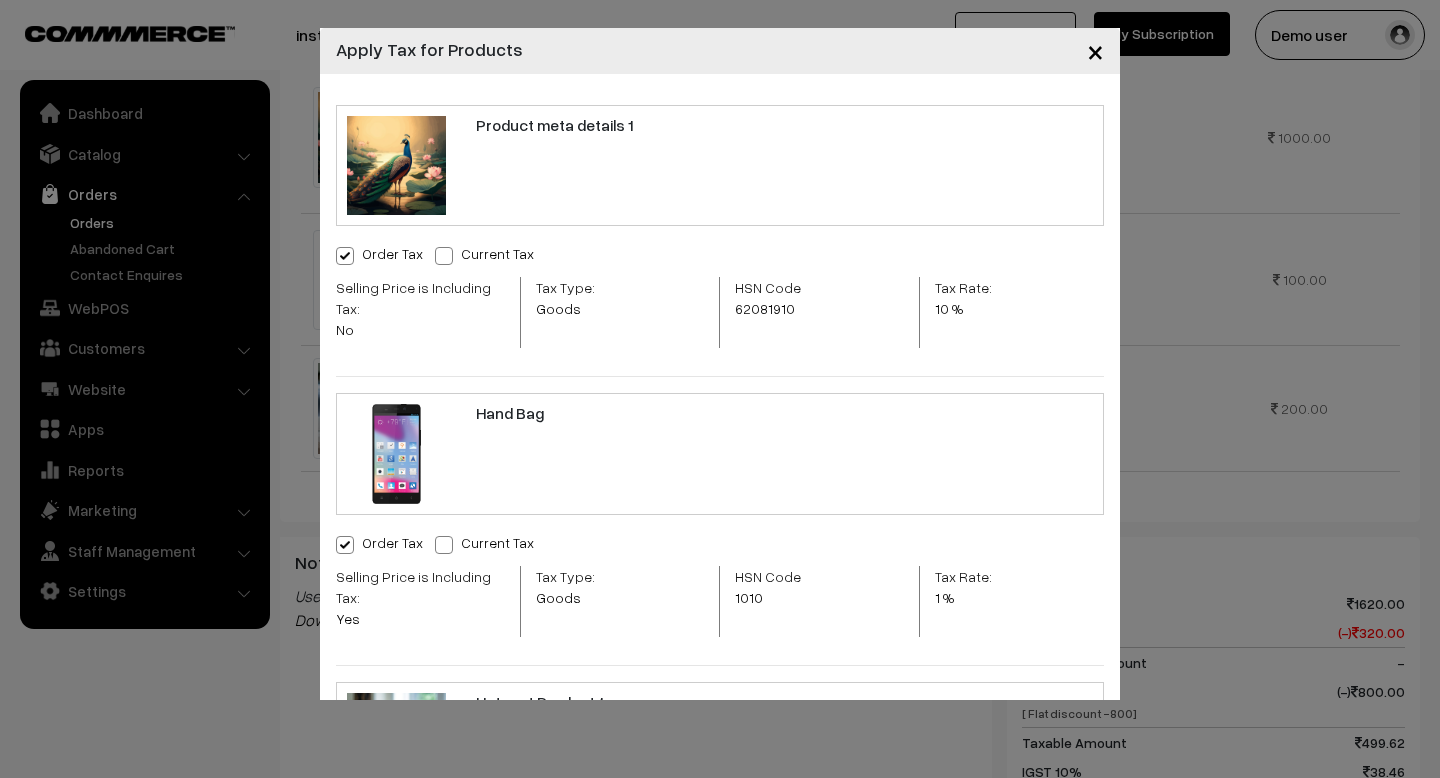 click on "×" at bounding box center [1095, 50] 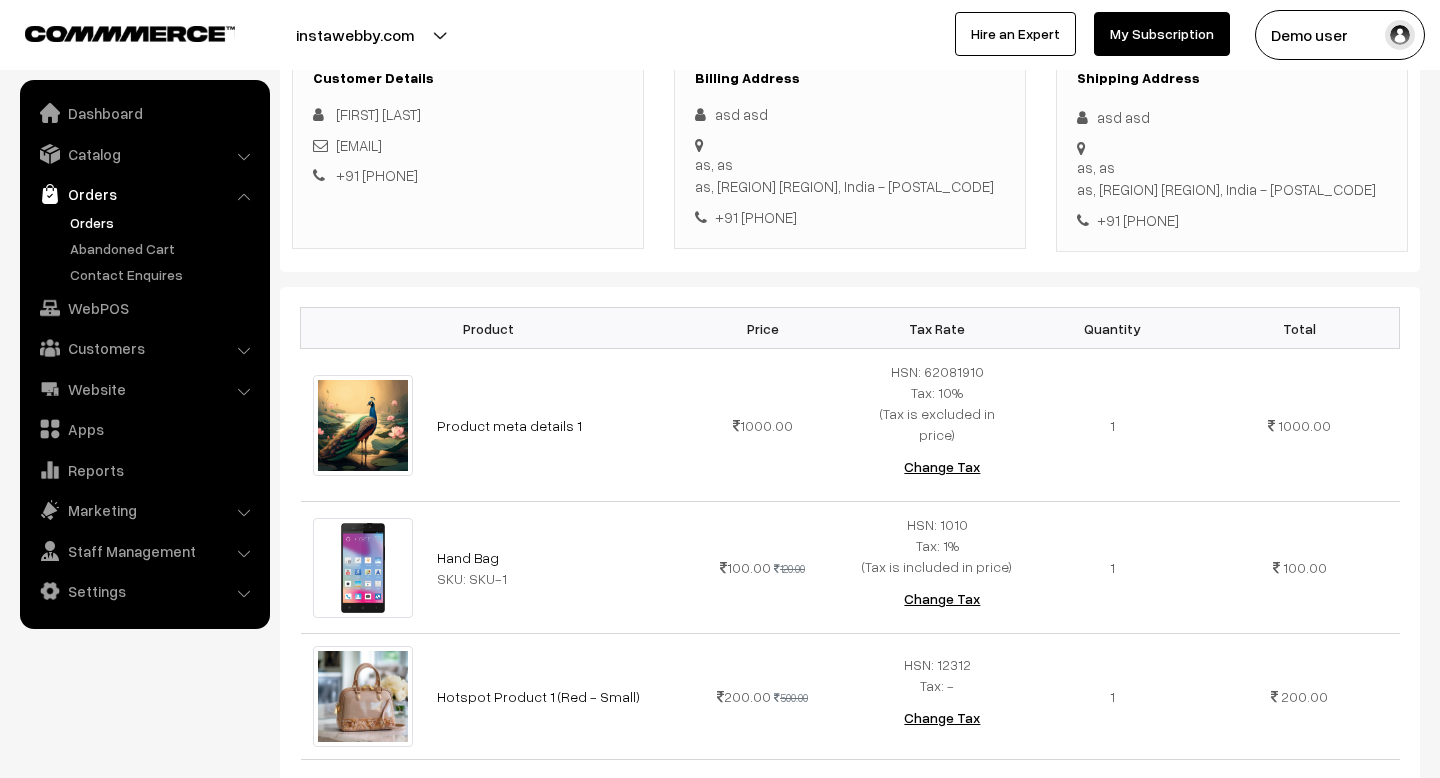 scroll, scrollTop: 0, scrollLeft: 0, axis: both 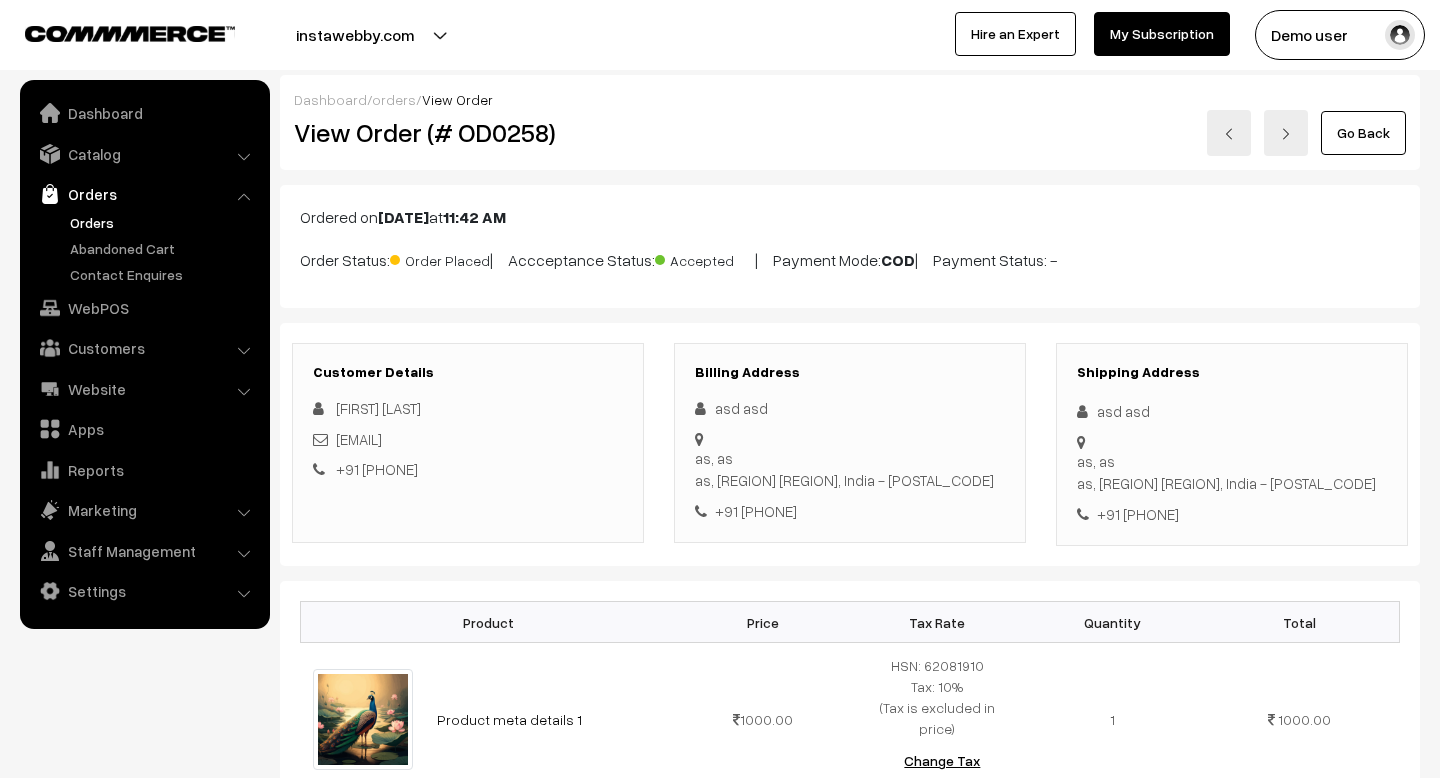 click on "Orders" at bounding box center [164, 222] 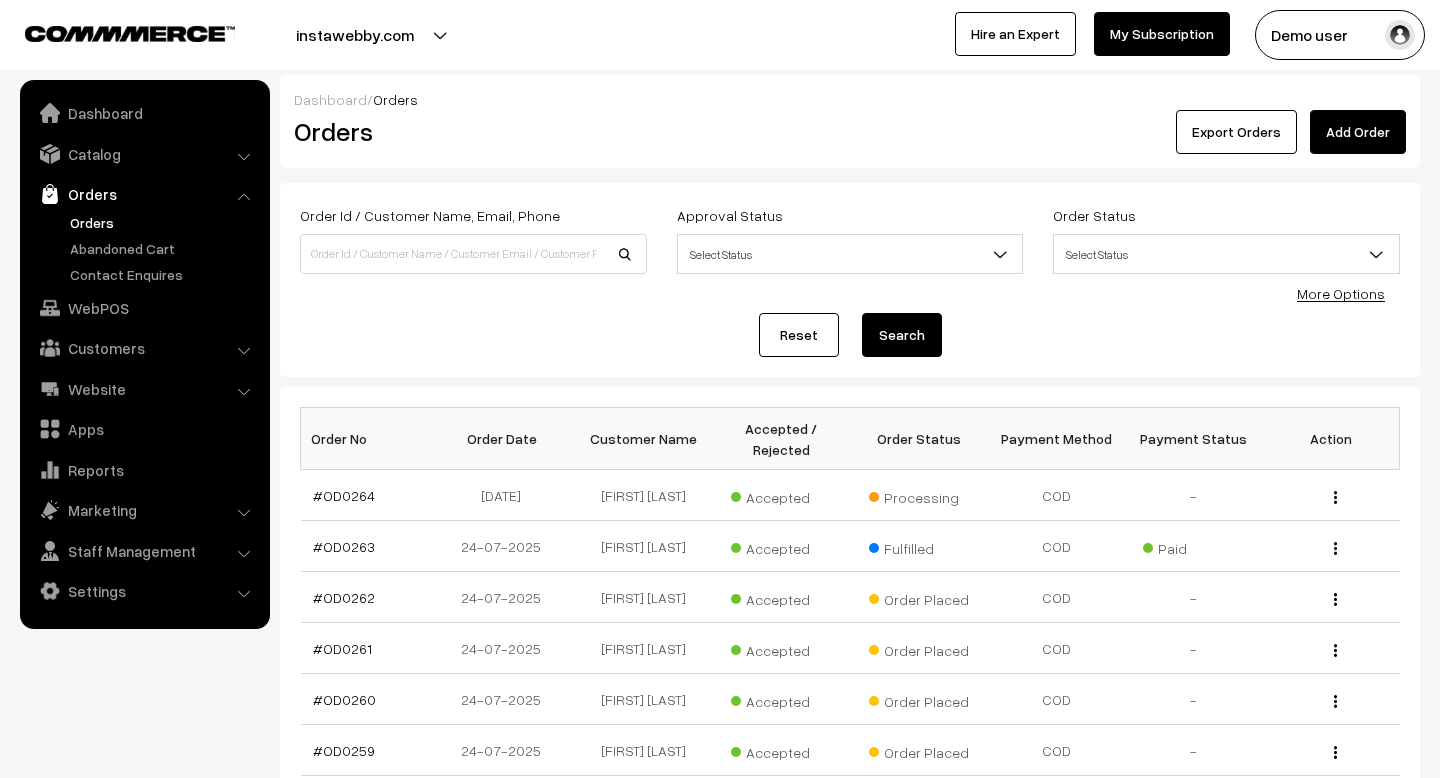 scroll, scrollTop: 0, scrollLeft: 0, axis: both 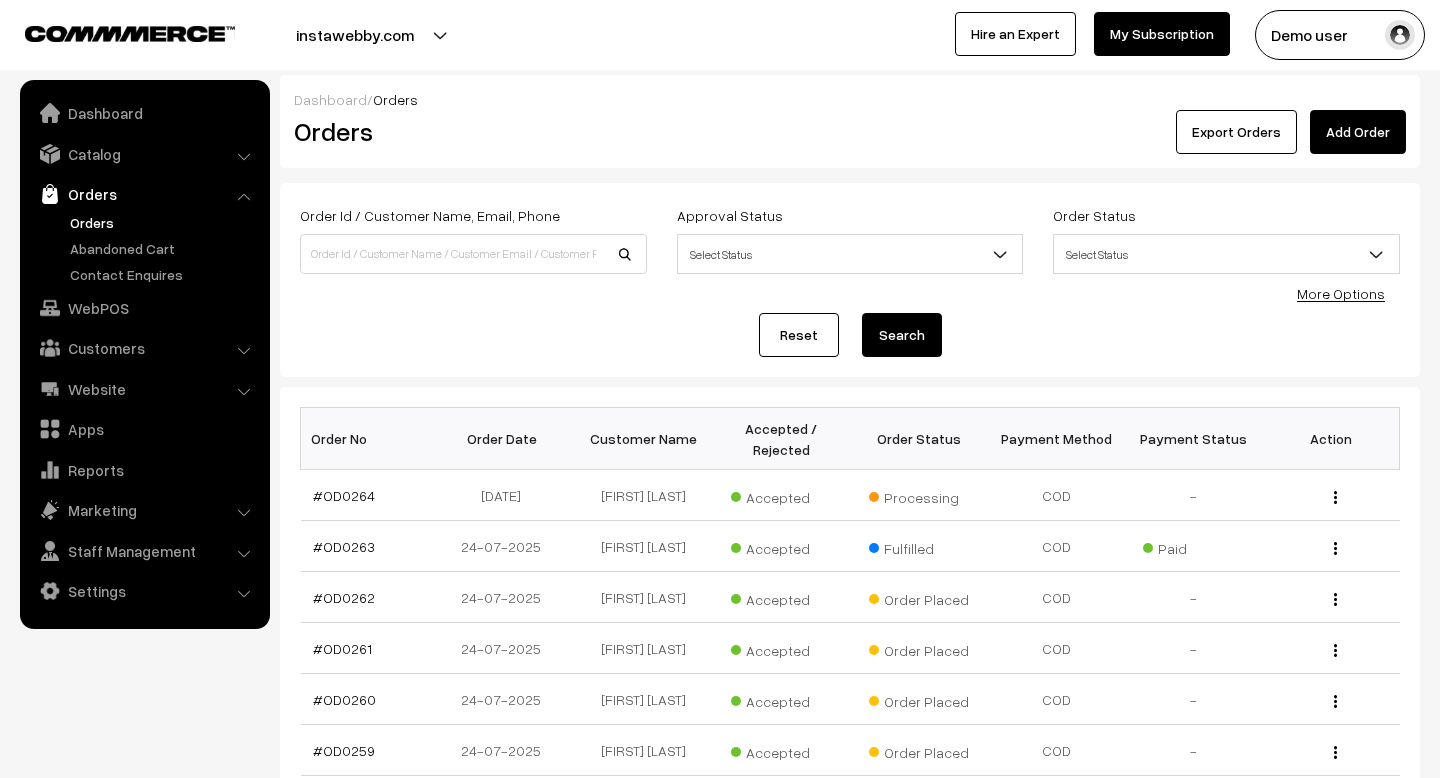 click on "More Options" at bounding box center (1341, 293) 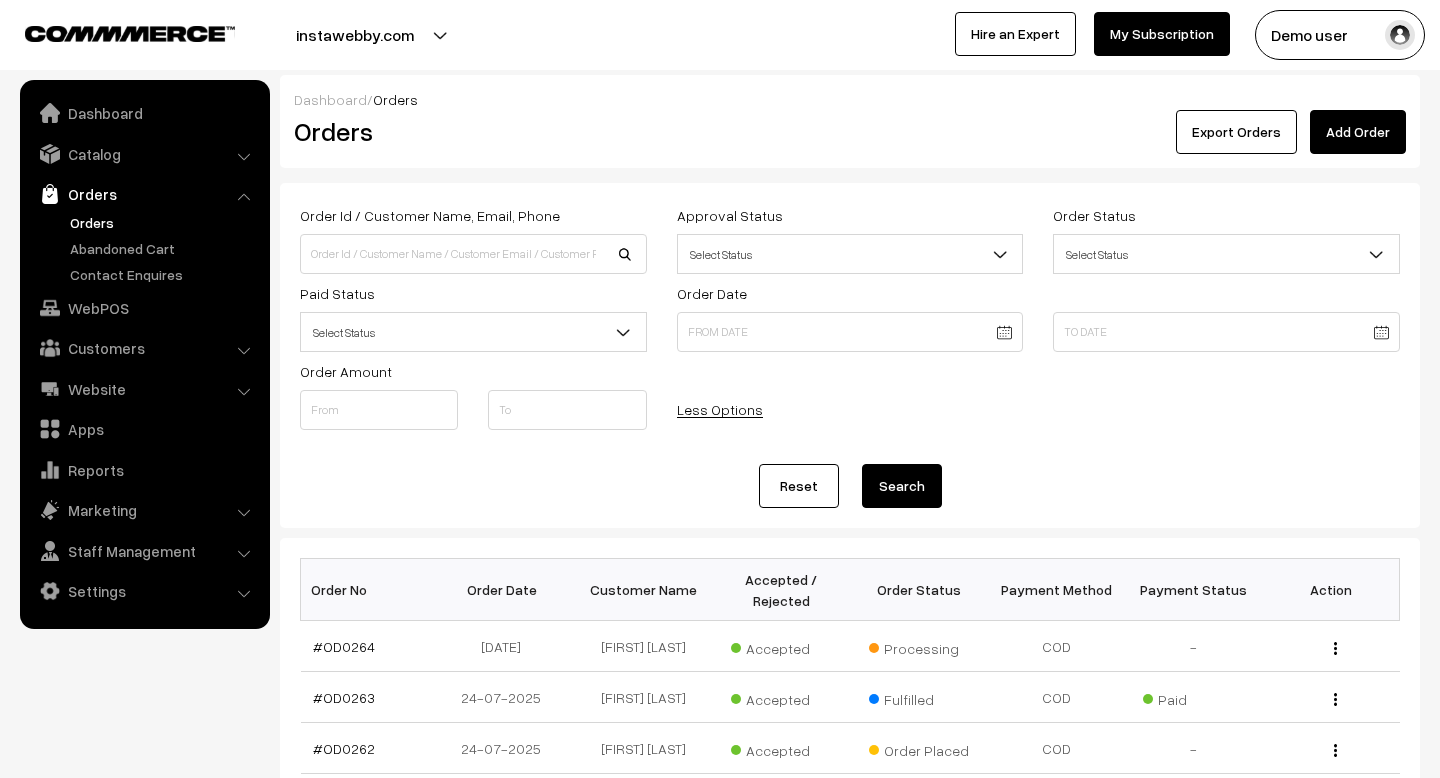 click on "Thank you for showing interest. Our team will call you shortly.
Close
instawebby.com
Go to Website
Switch Store
Create New Store
My Profile" at bounding box center (720, 691) 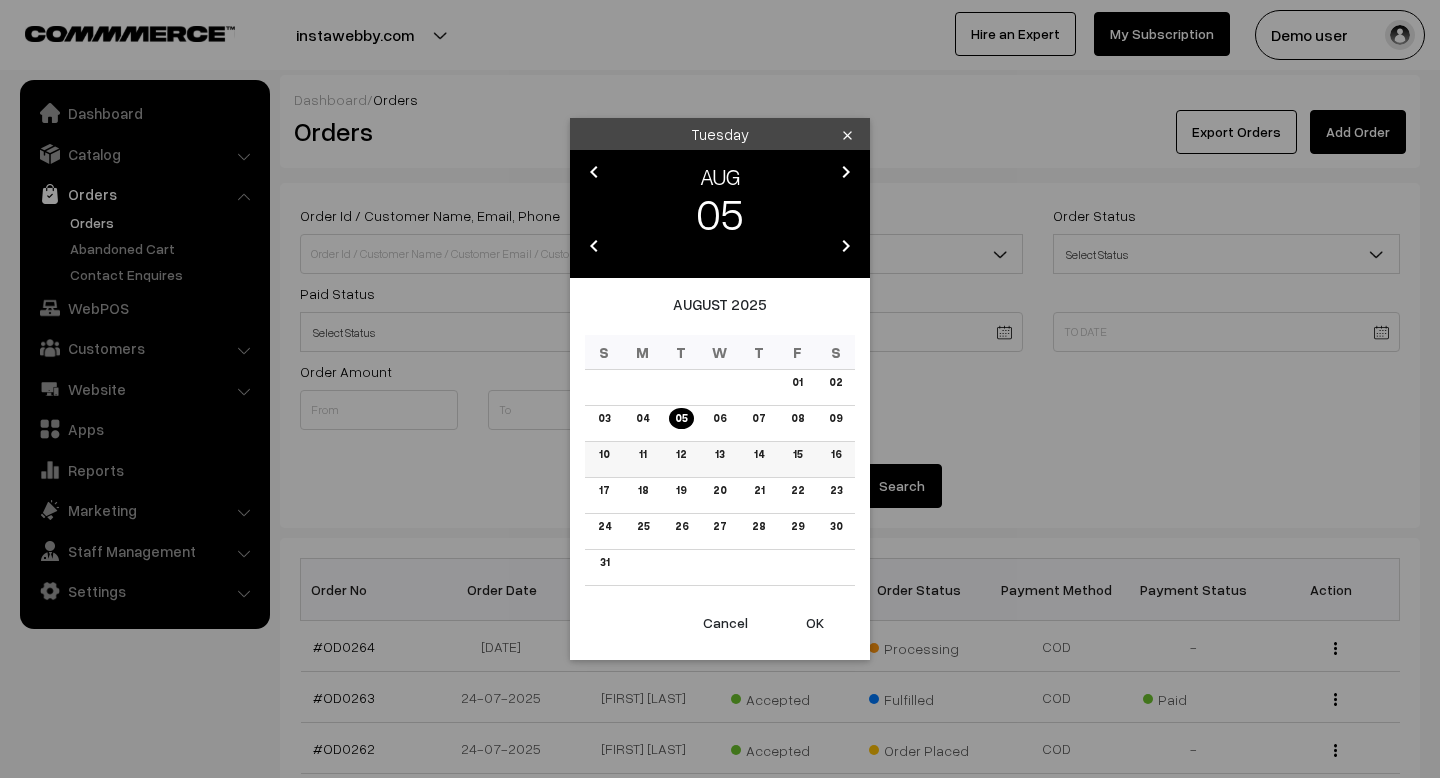 click on "13" at bounding box center (720, 460) 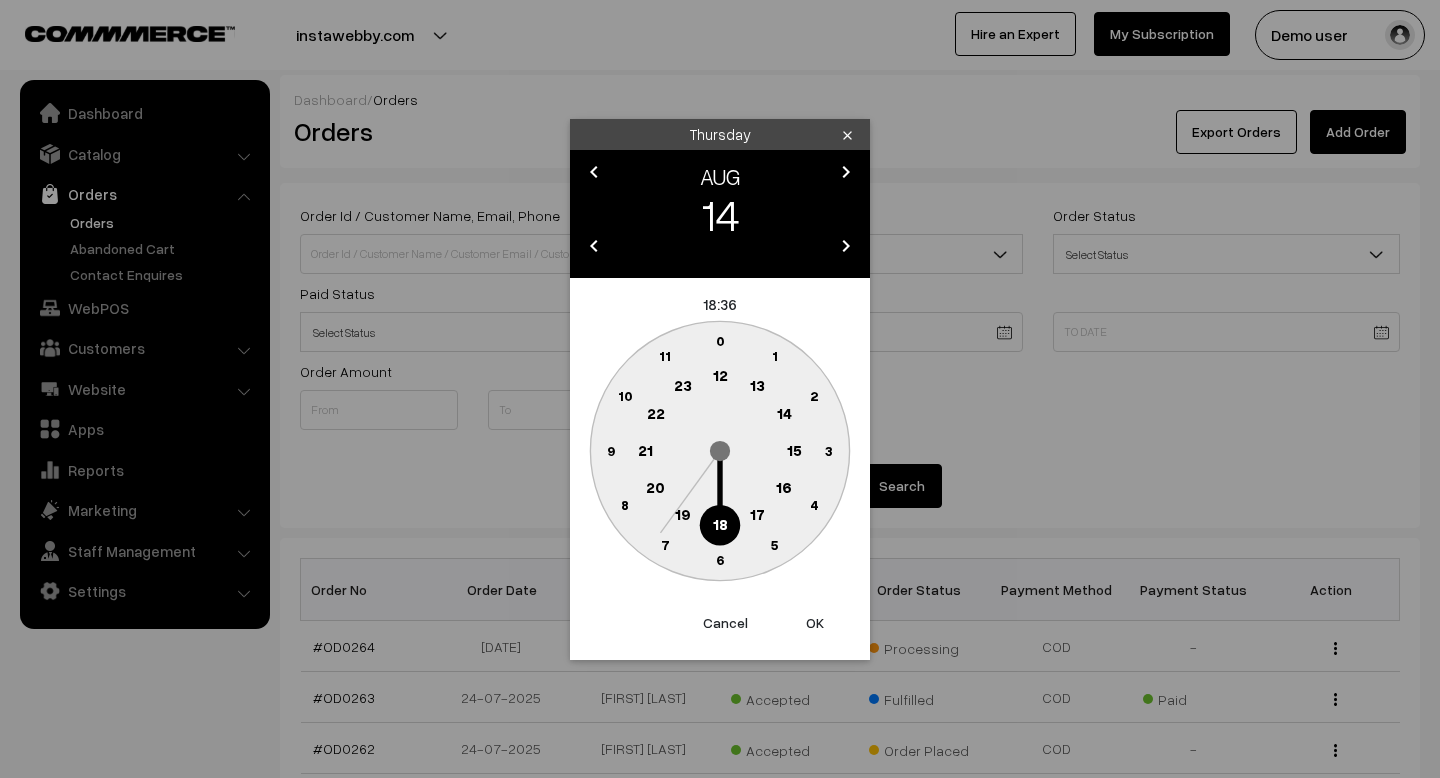 click on "Cancel" at bounding box center [725, 623] 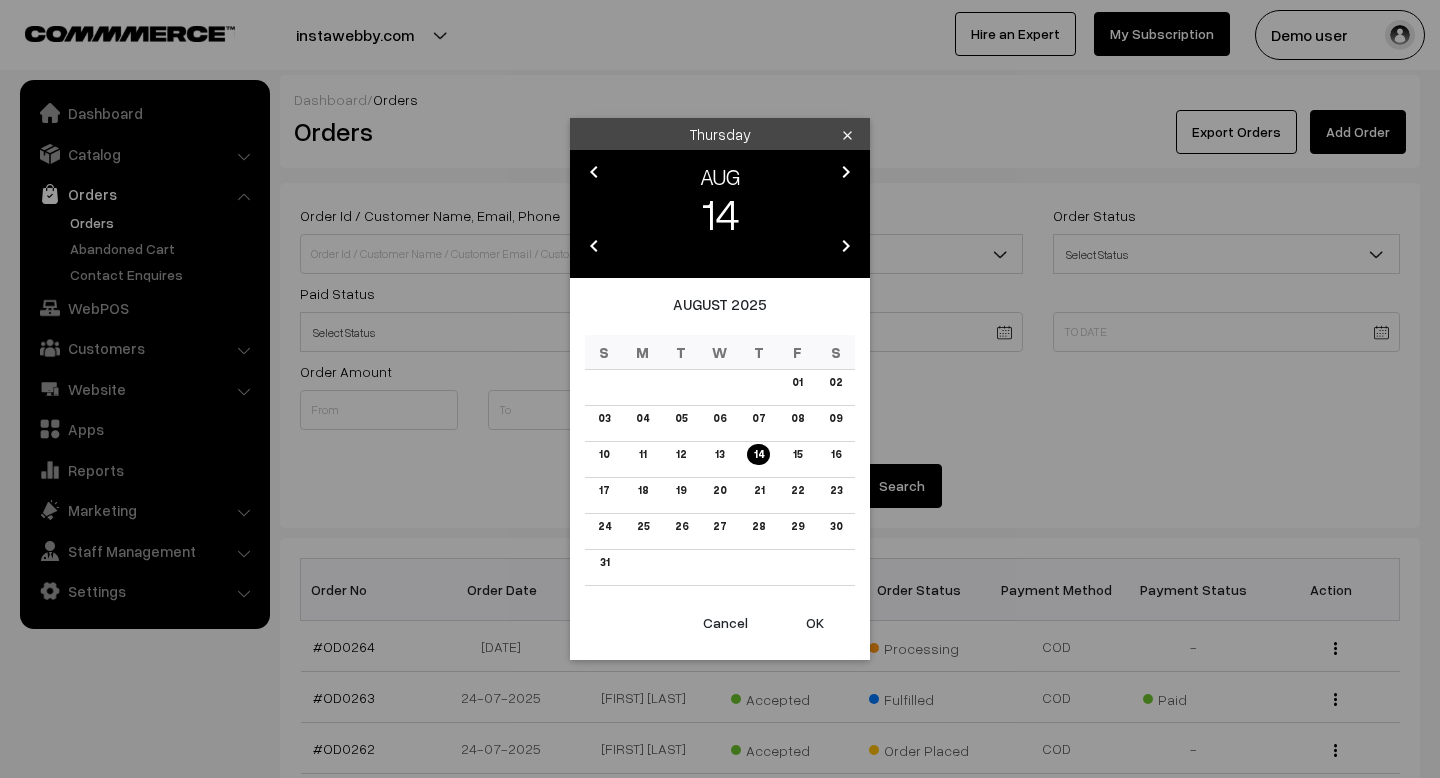 click on "clear" at bounding box center (847, 135) 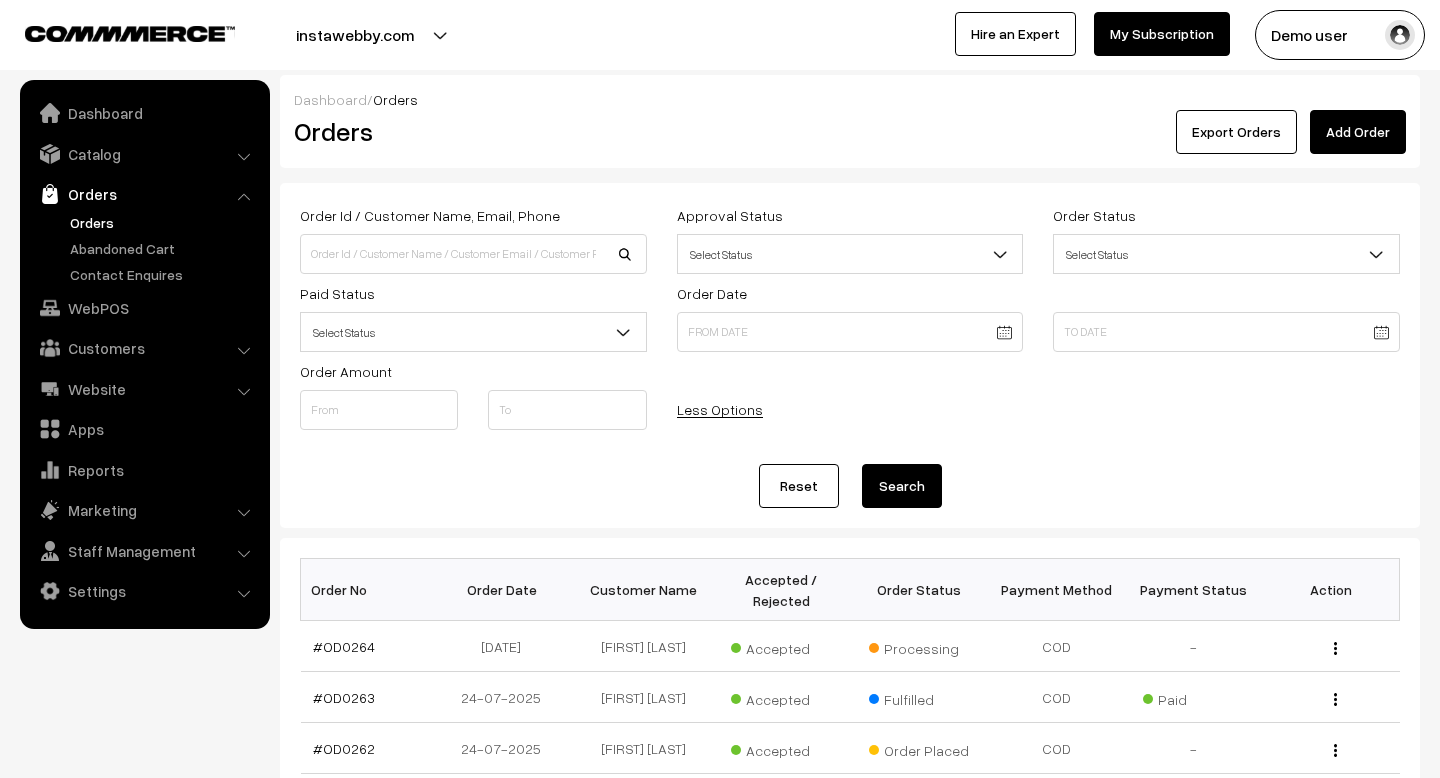 click on "Add Order" at bounding box center (1358, 132) 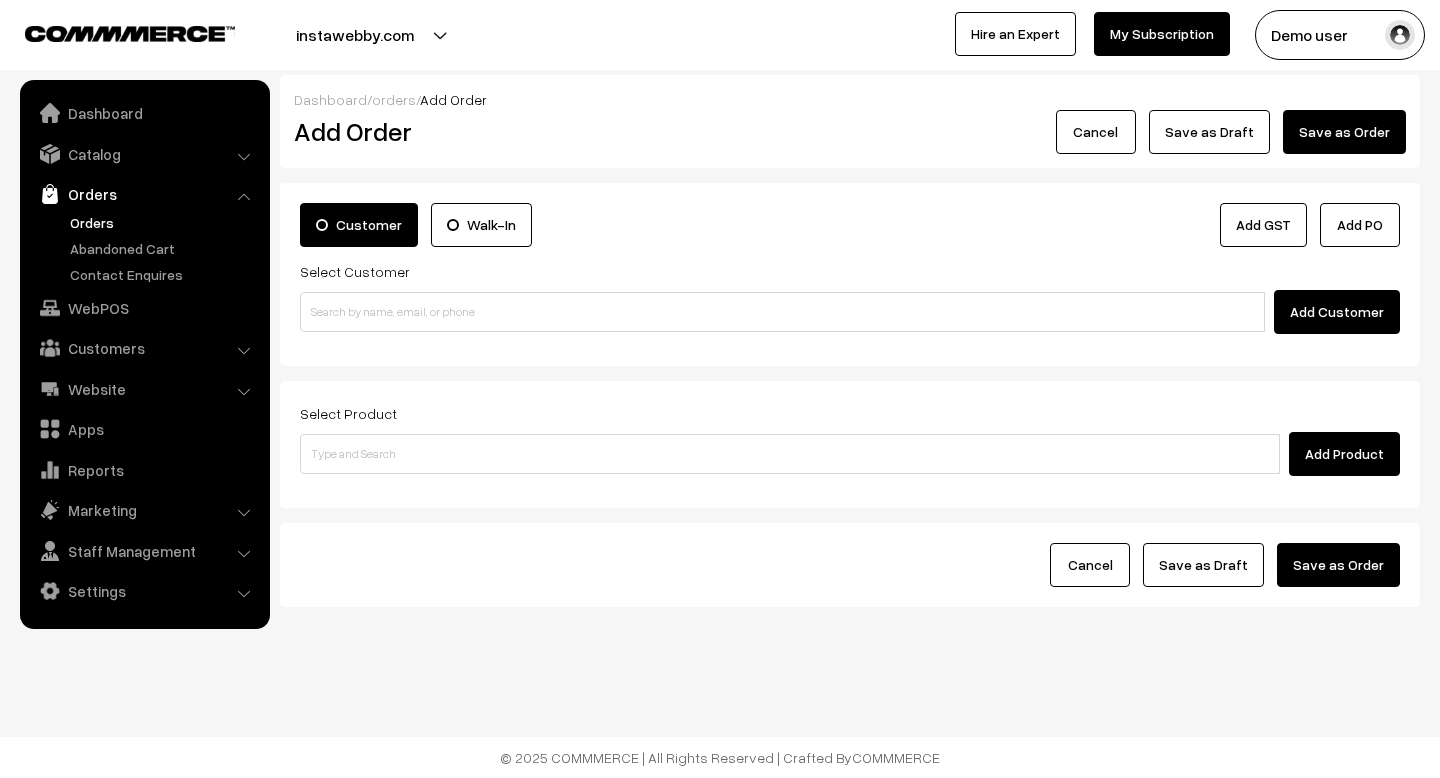 scroll, scrollTop: 0, scrollLeft: 0, axis: both 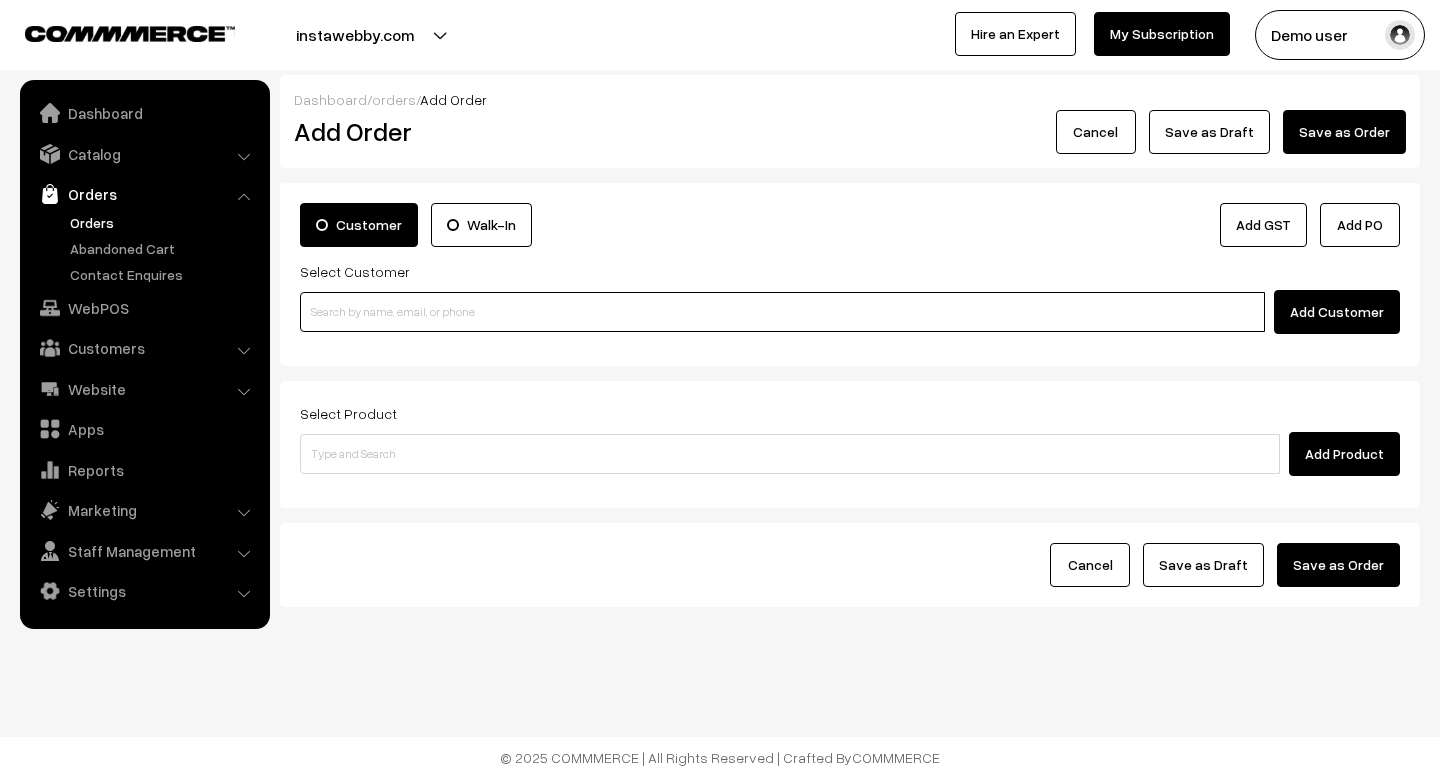 click at bounding box center [782, 312] 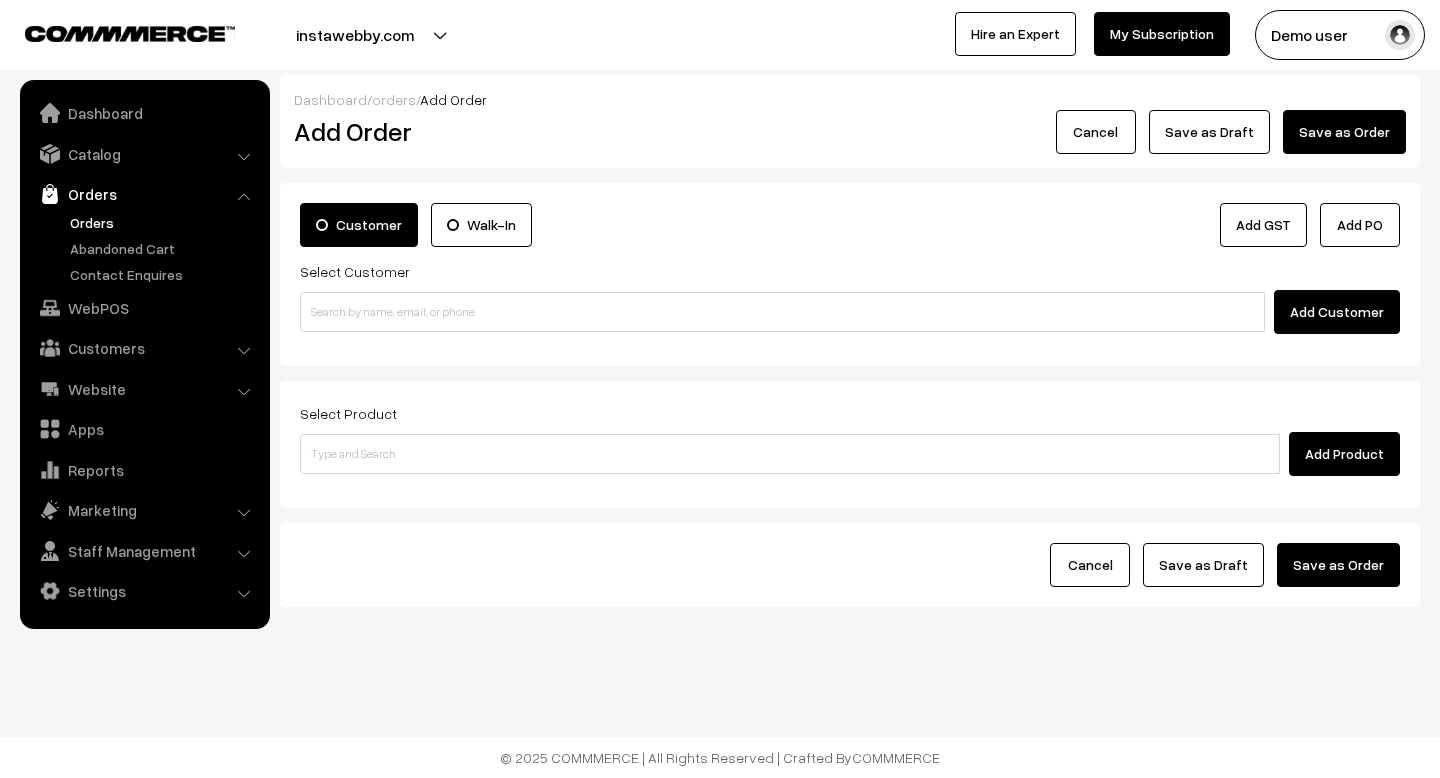 click on "Walk-In" at bounding box center (481, 225) 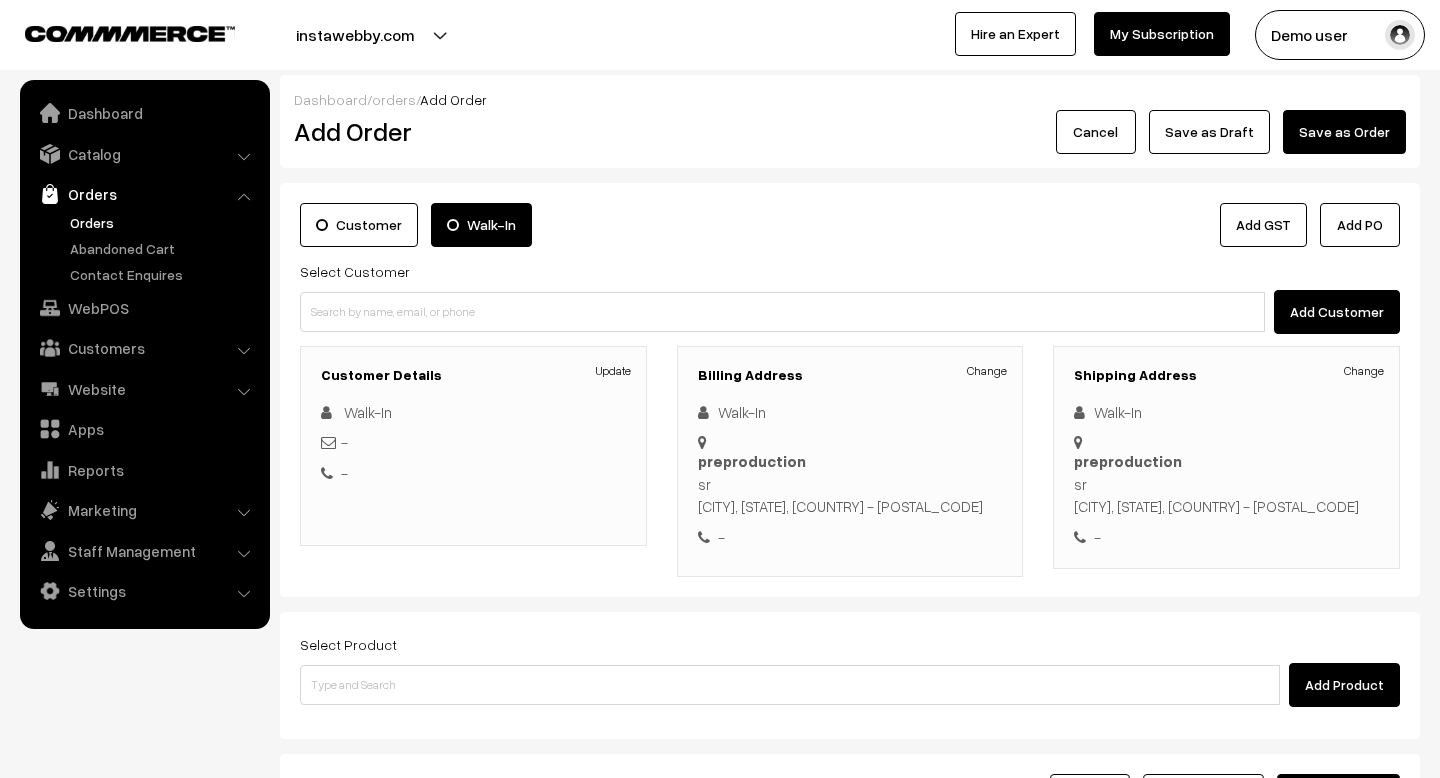 click on "Customer" at bounding box center [359, 225] 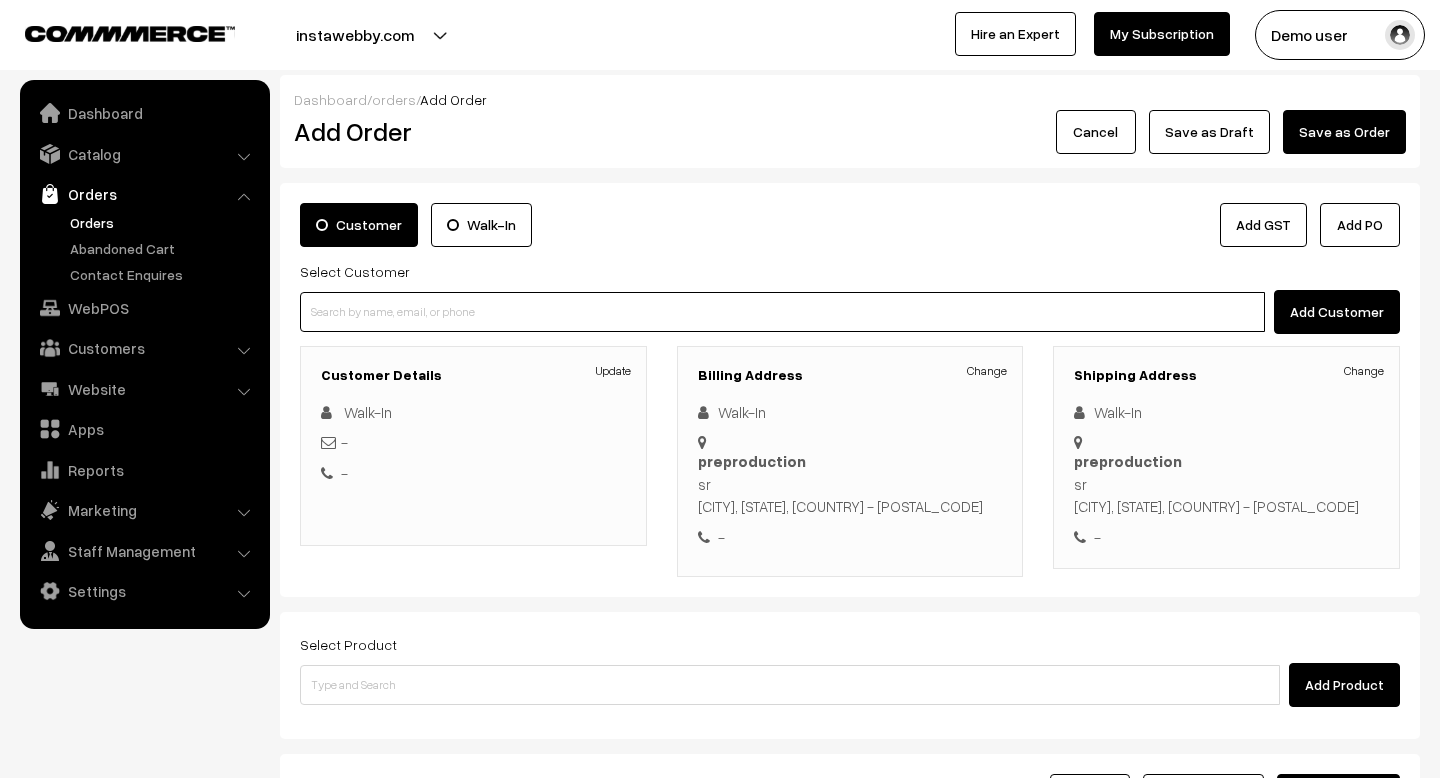 click at bounding box center (782, 312) 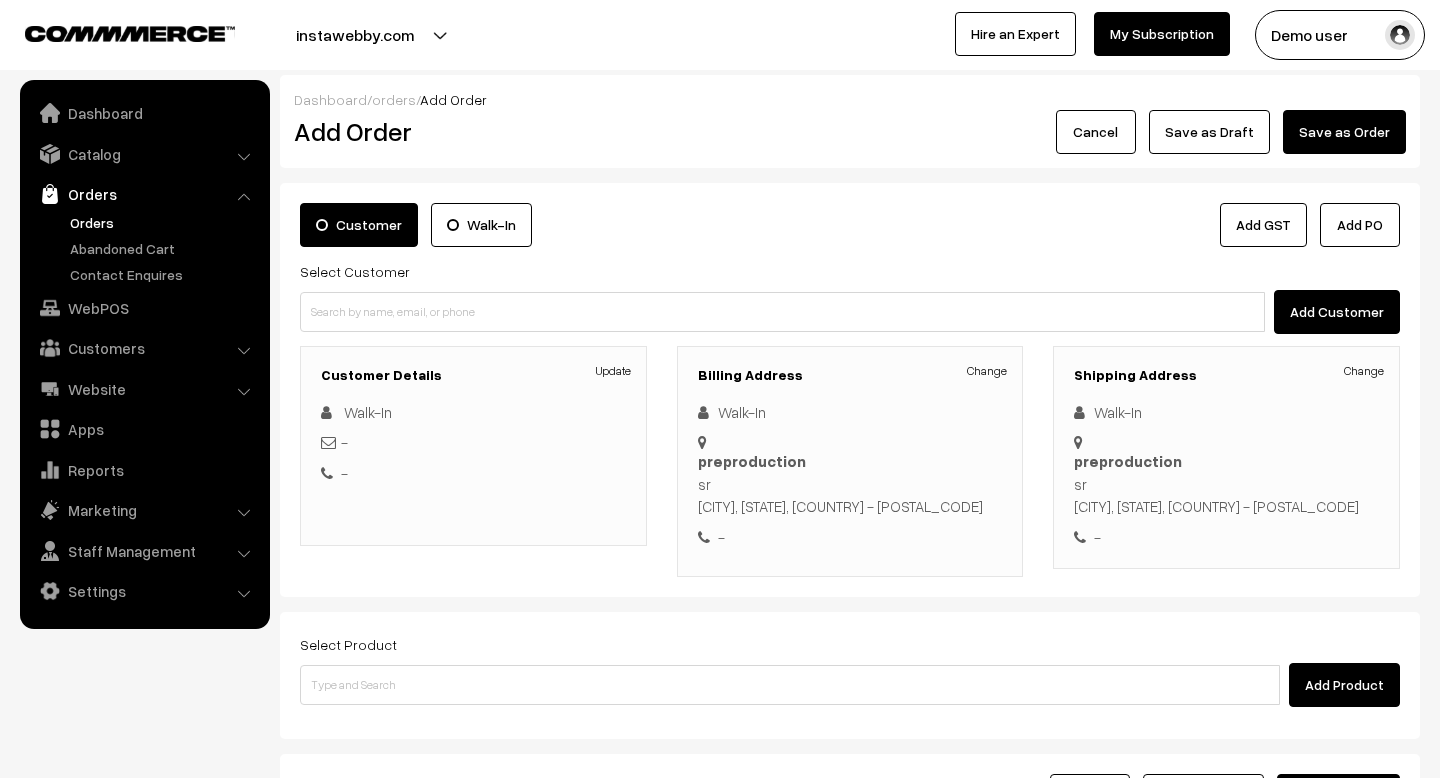 click on "Walk-In" at bounding box center (481, 225) 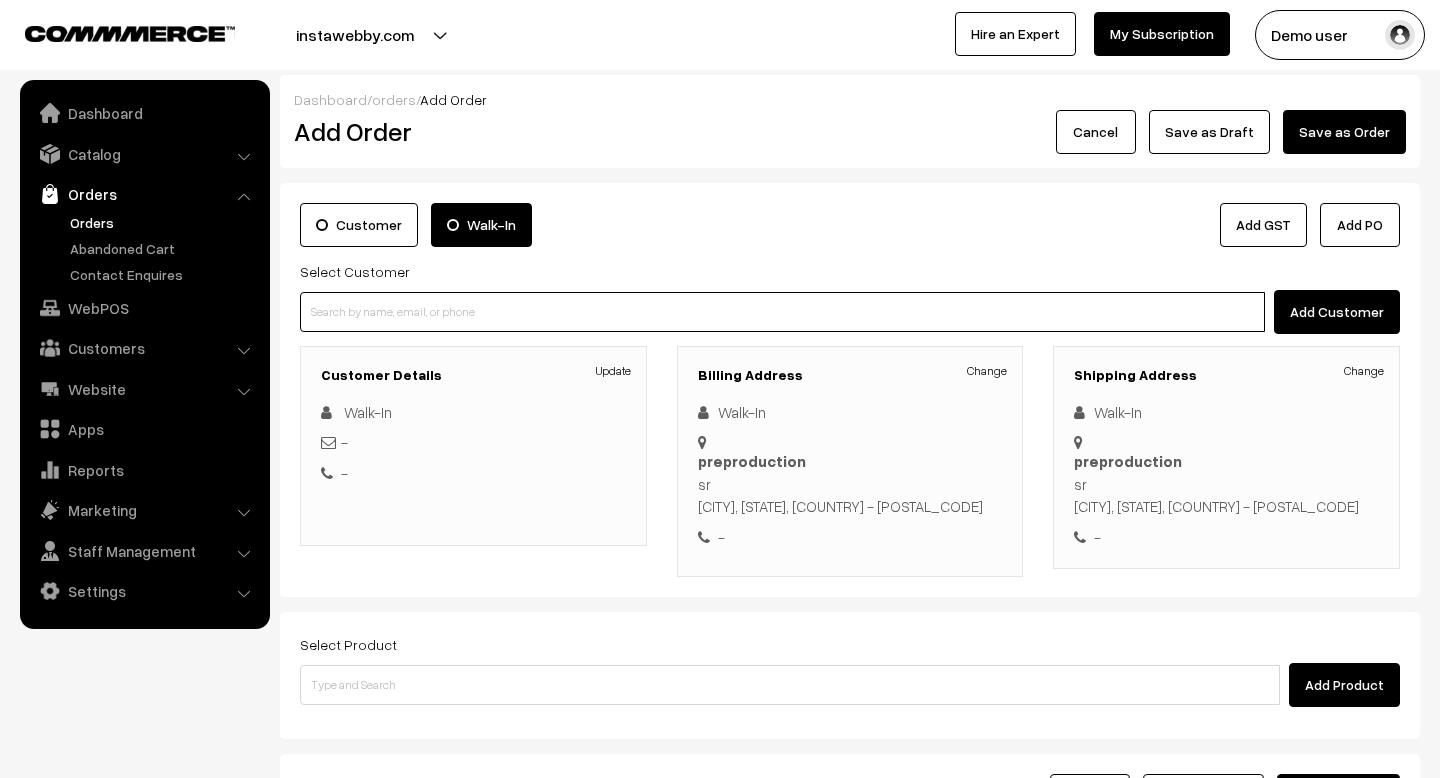 click at bounding box center (782, 312) 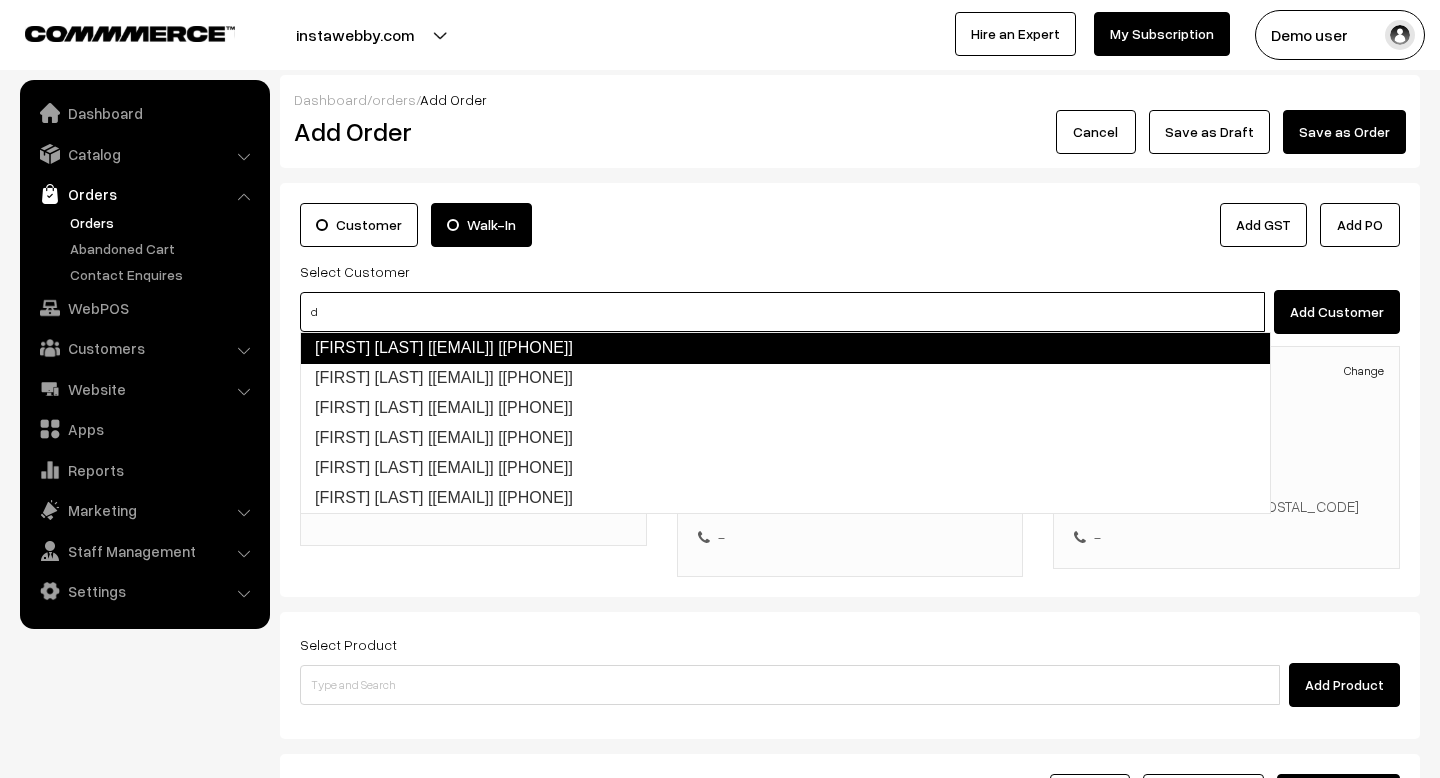click on "[FIRST] [LAST] [[EMAIL]] [[PHONE]]" at bounding box center (785, 348) 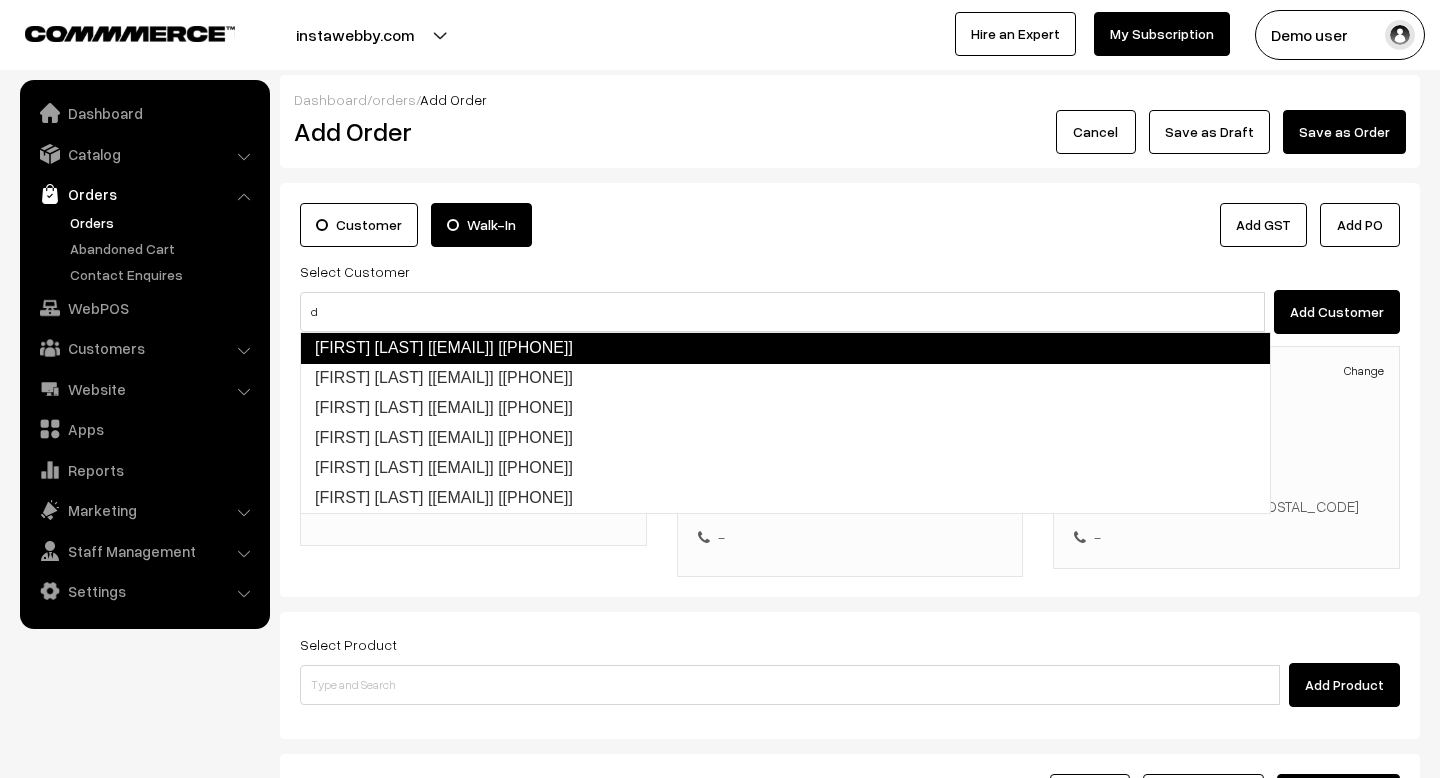 type 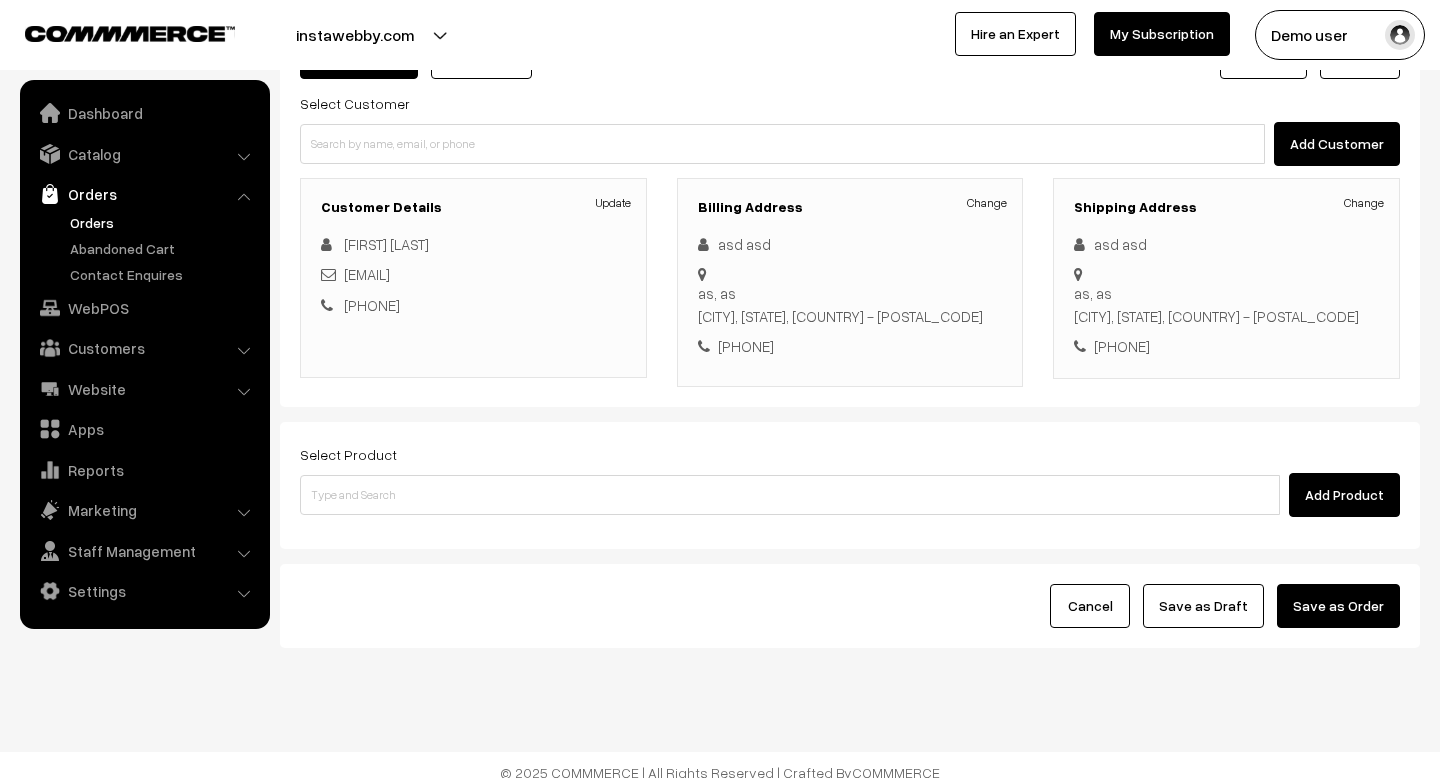 scroll, scrollTop: 174, scrollLeft: 0, axis: vertical 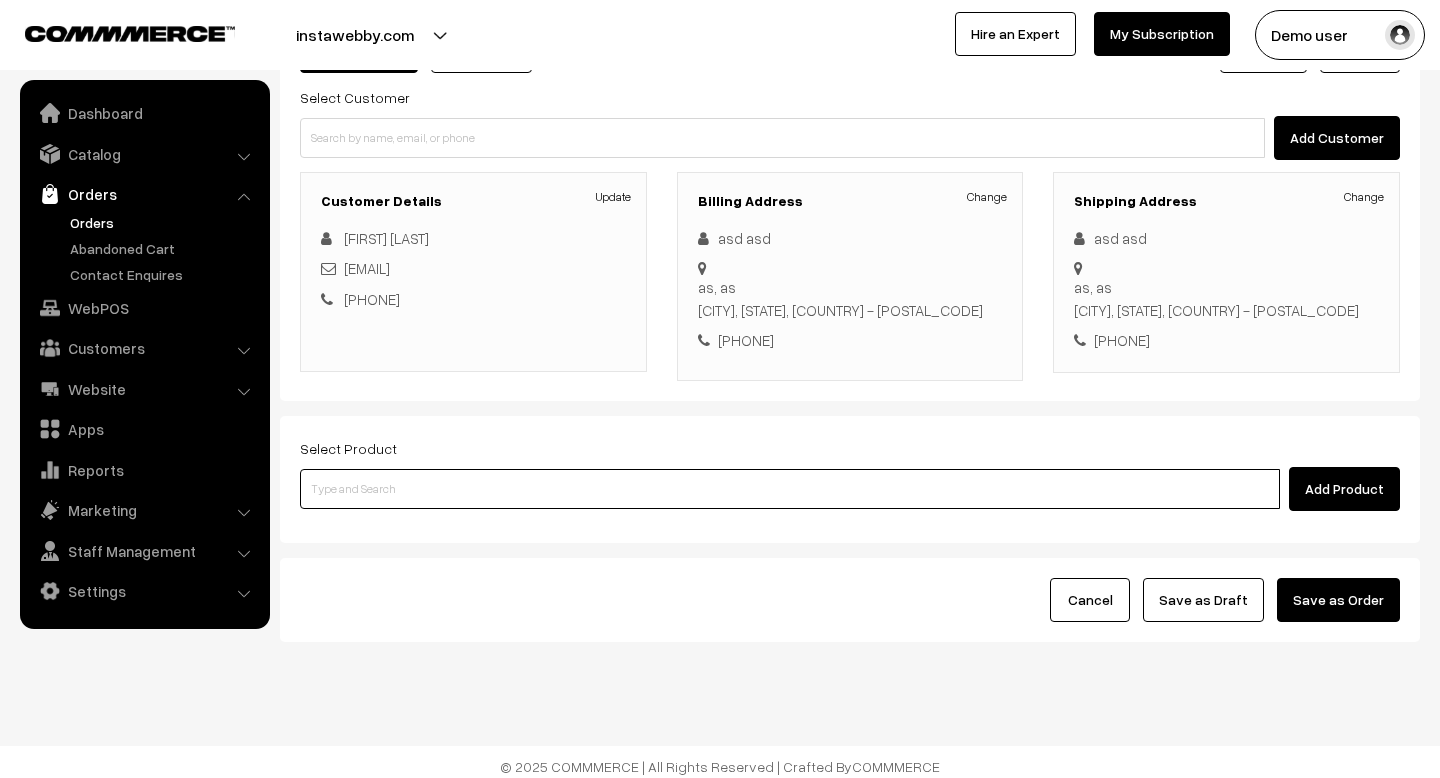click at bounding box center (790, 489) 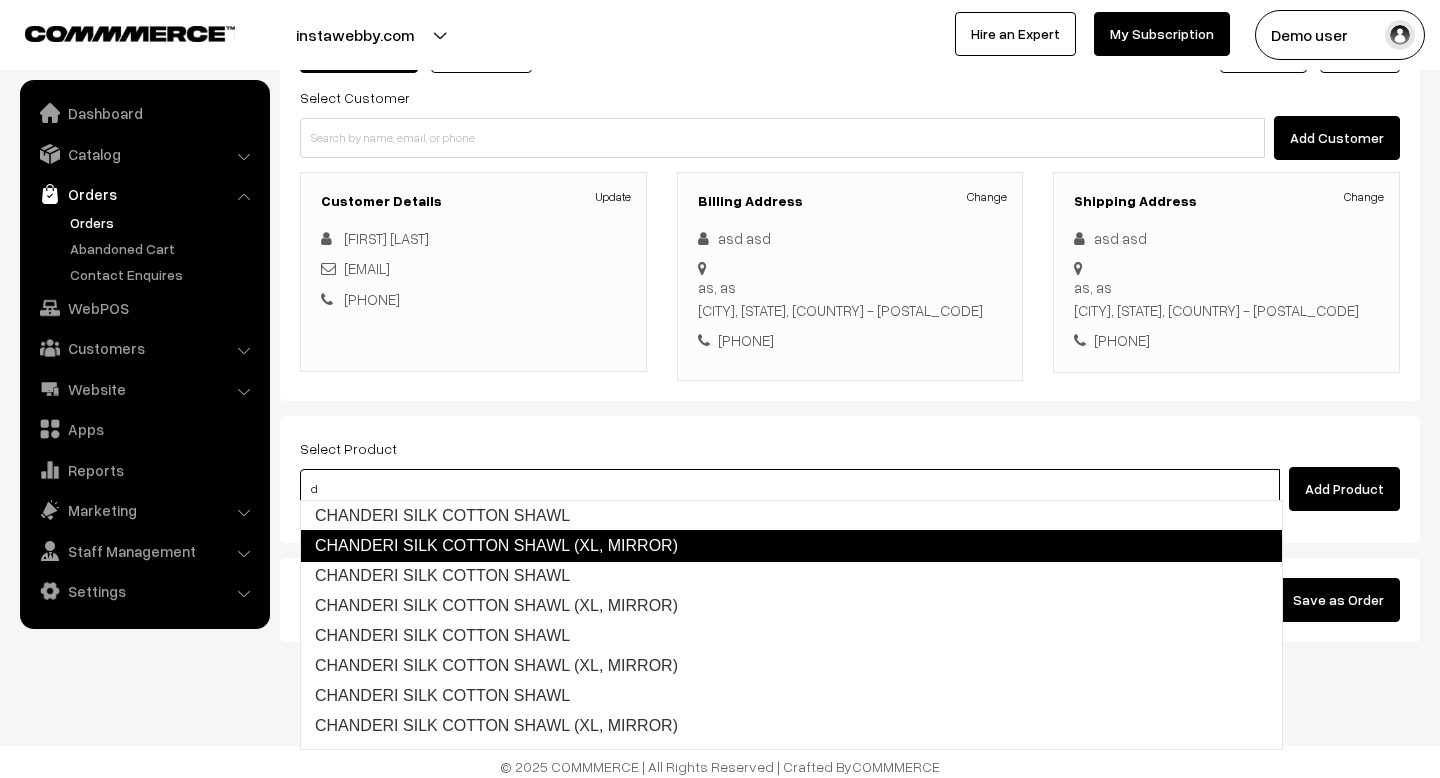 scroll, scrollTop: 112, scrollLeft: 0, axis: vertical 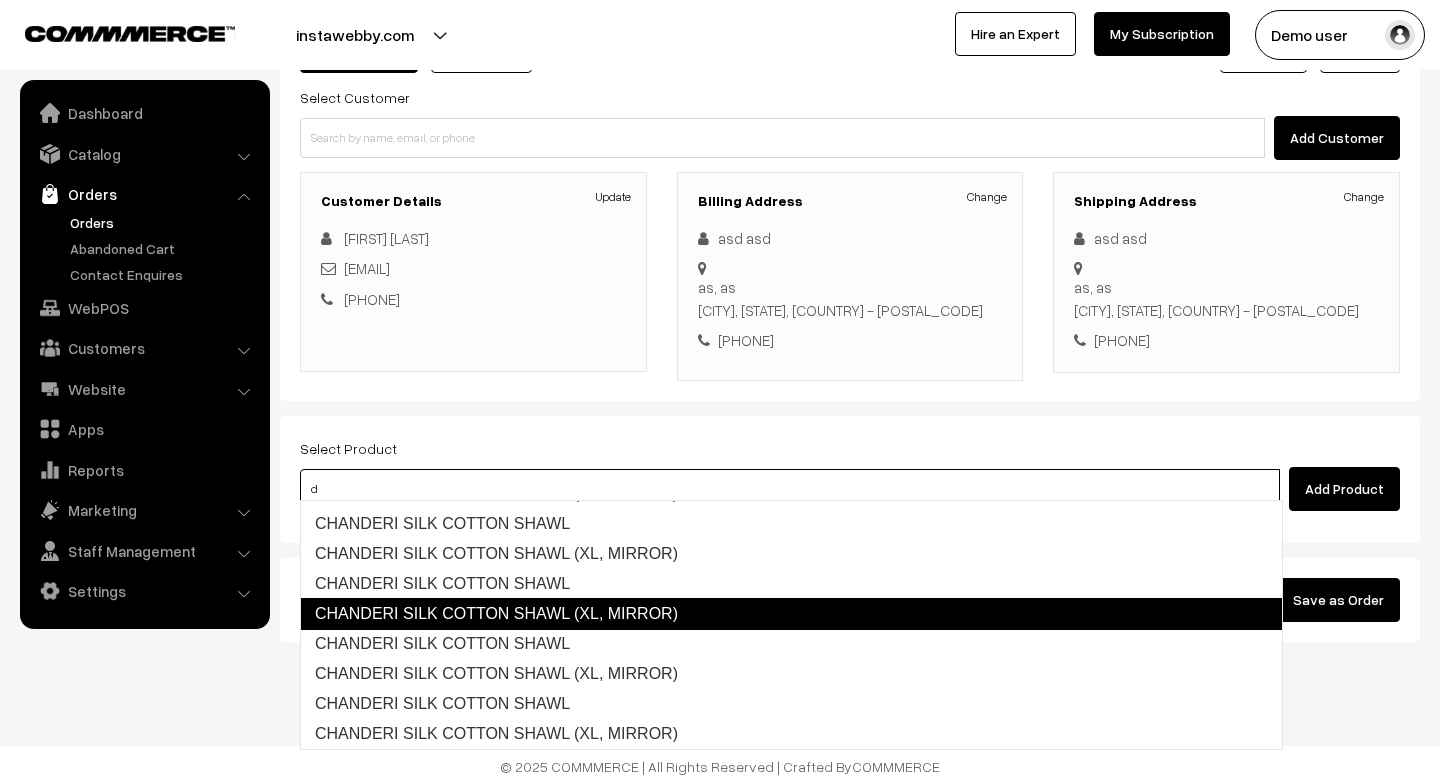 click on "CHANDERI SILK COTTON SHAWL (XL, MIRROR)" at bounding box center (791, 614) 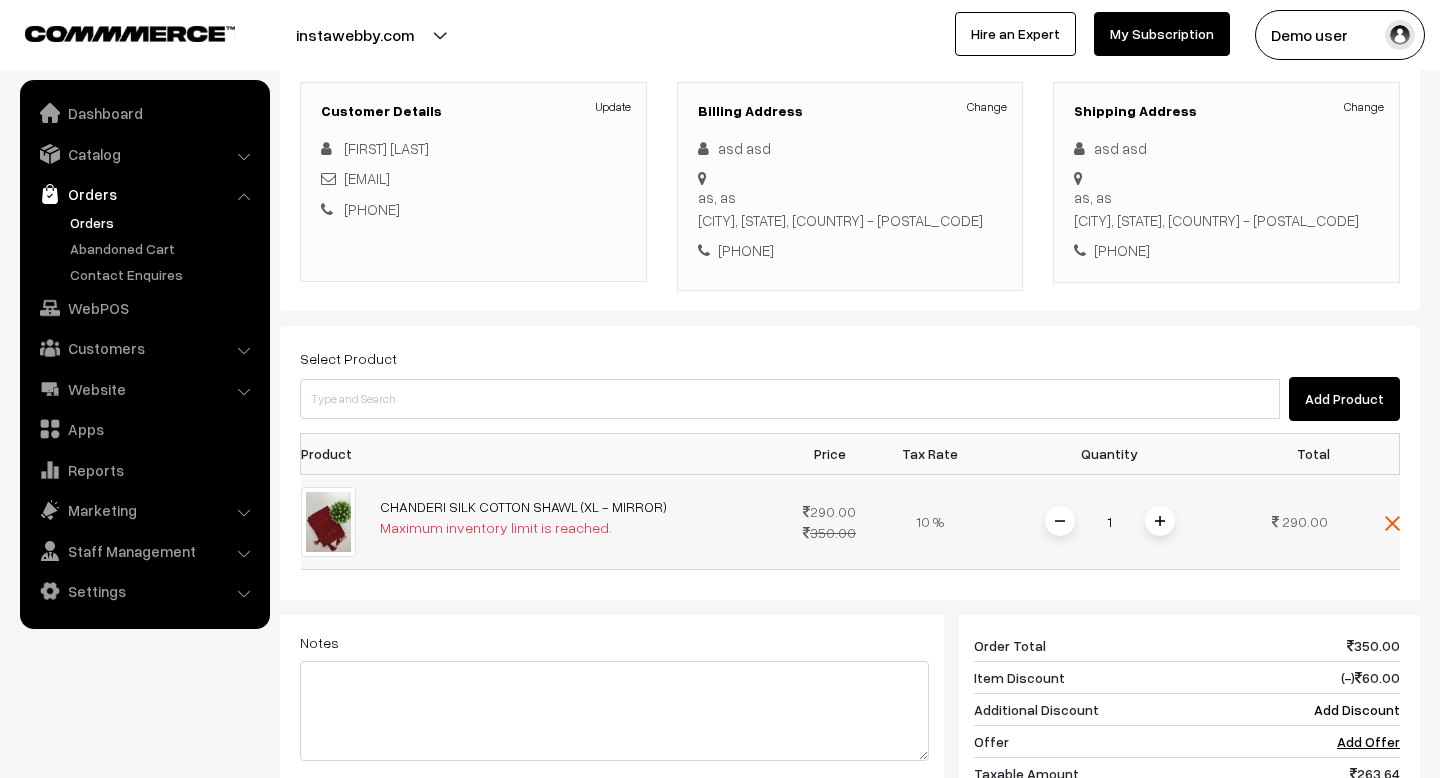 scroll, scrollTop: 266, scrollLeft: 0, axis: vertical 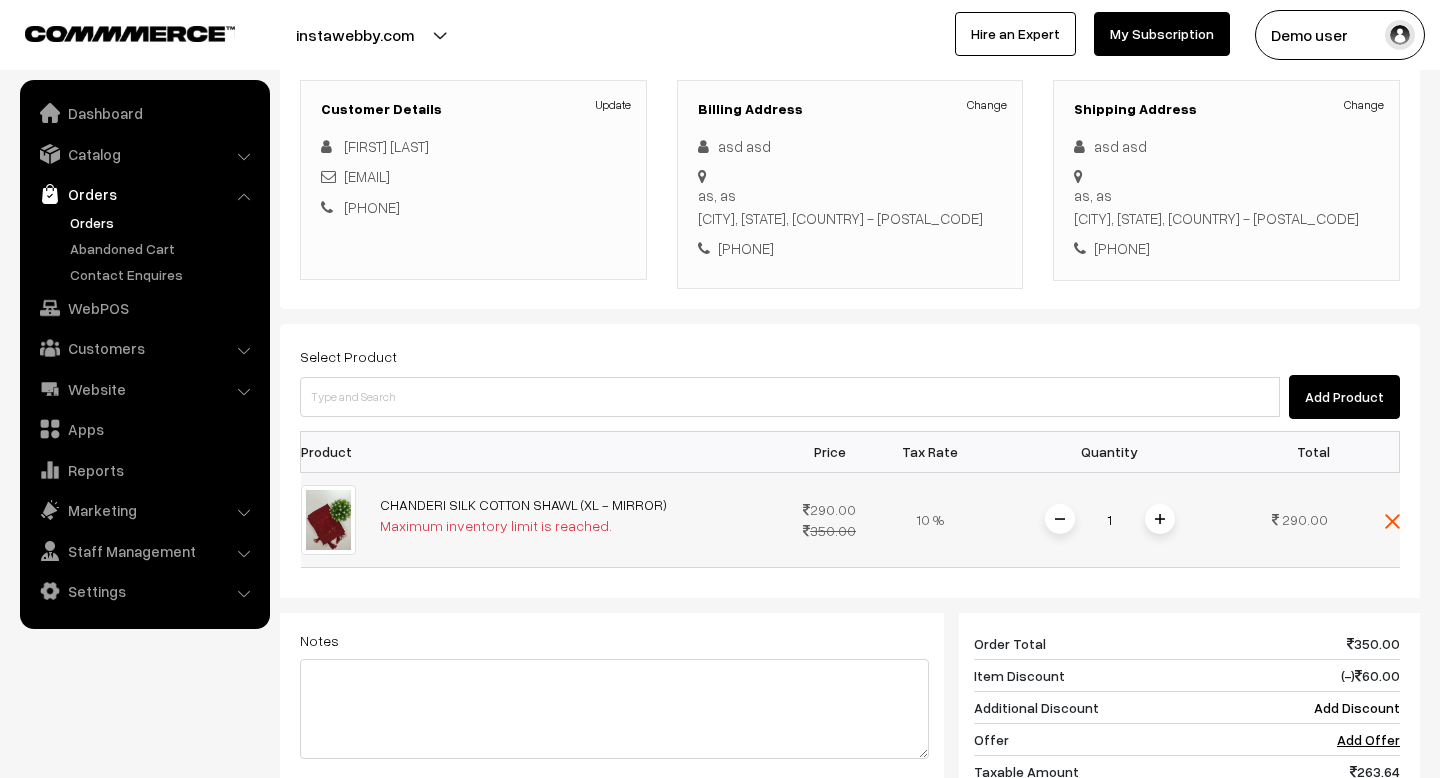 click at bounding box center [1060, 519] 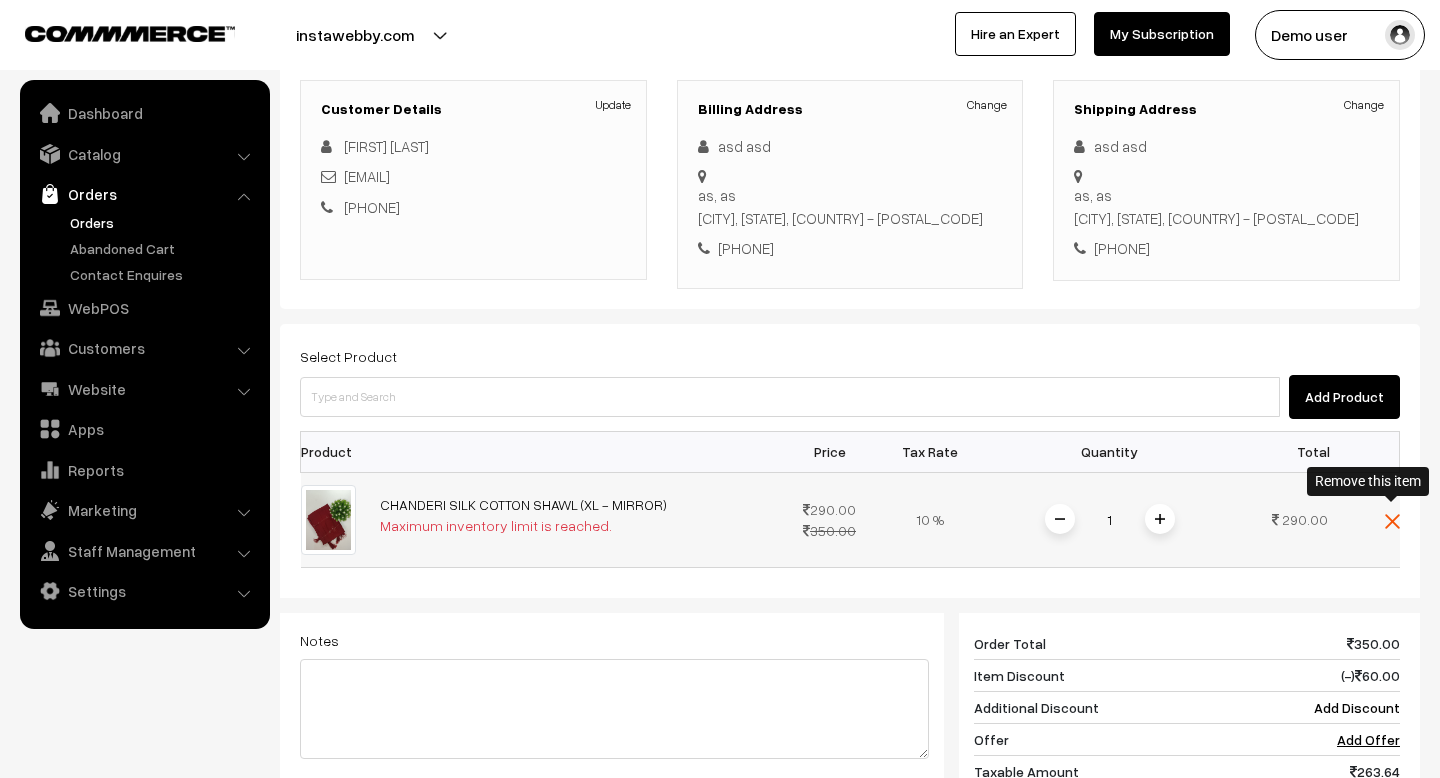 click at bounding box center (1392, 521) 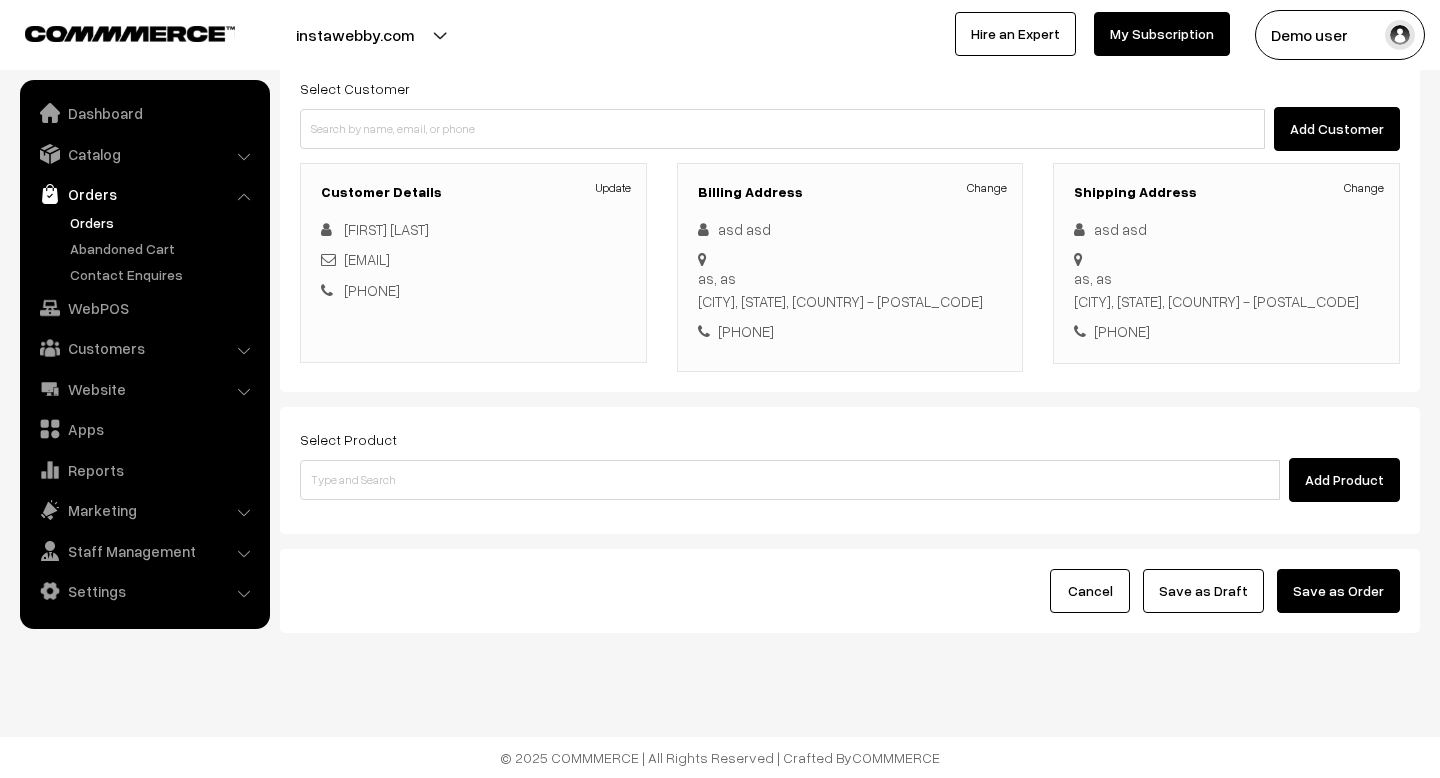 scroll, scrollTop: 174, scrollLeft: 0, axis: vertical 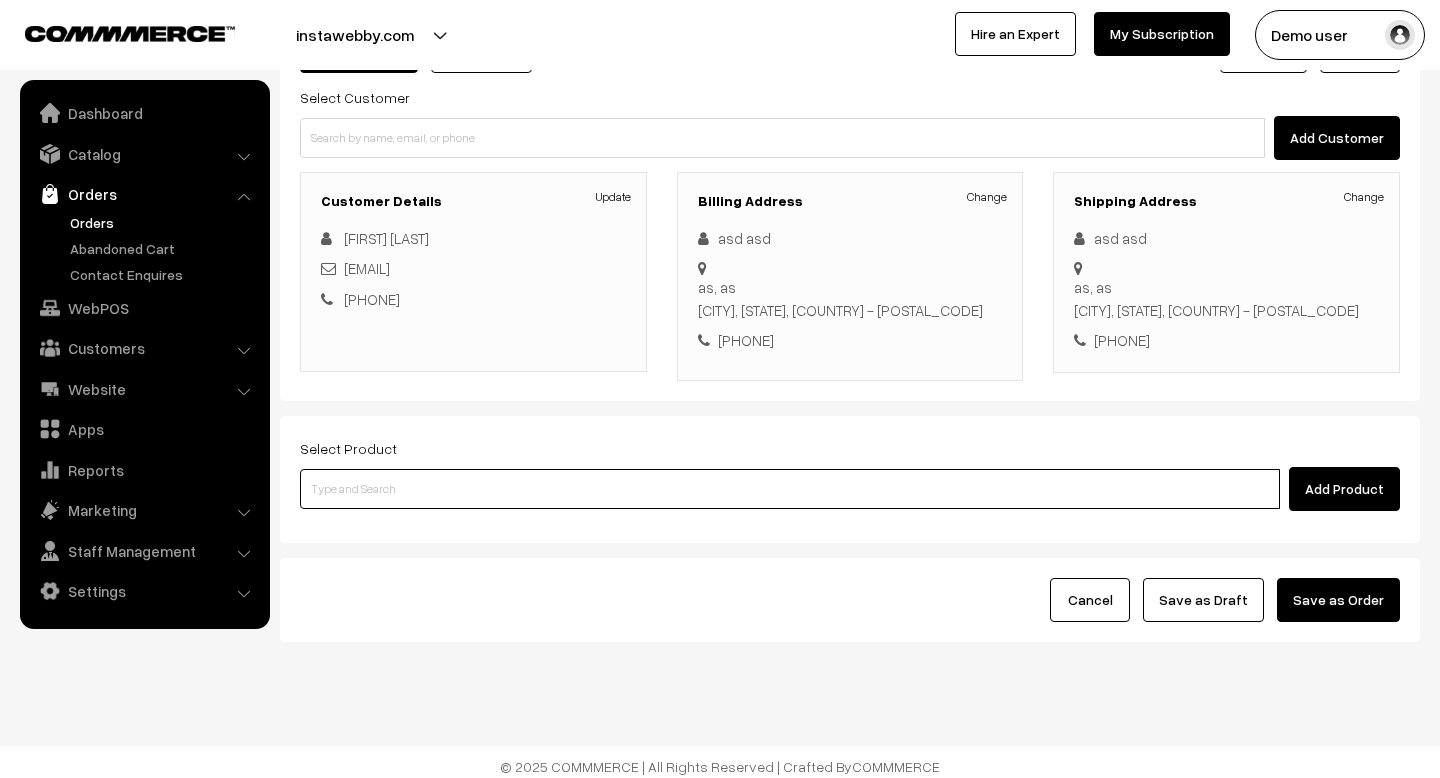 click at bounding box center [790, 489] 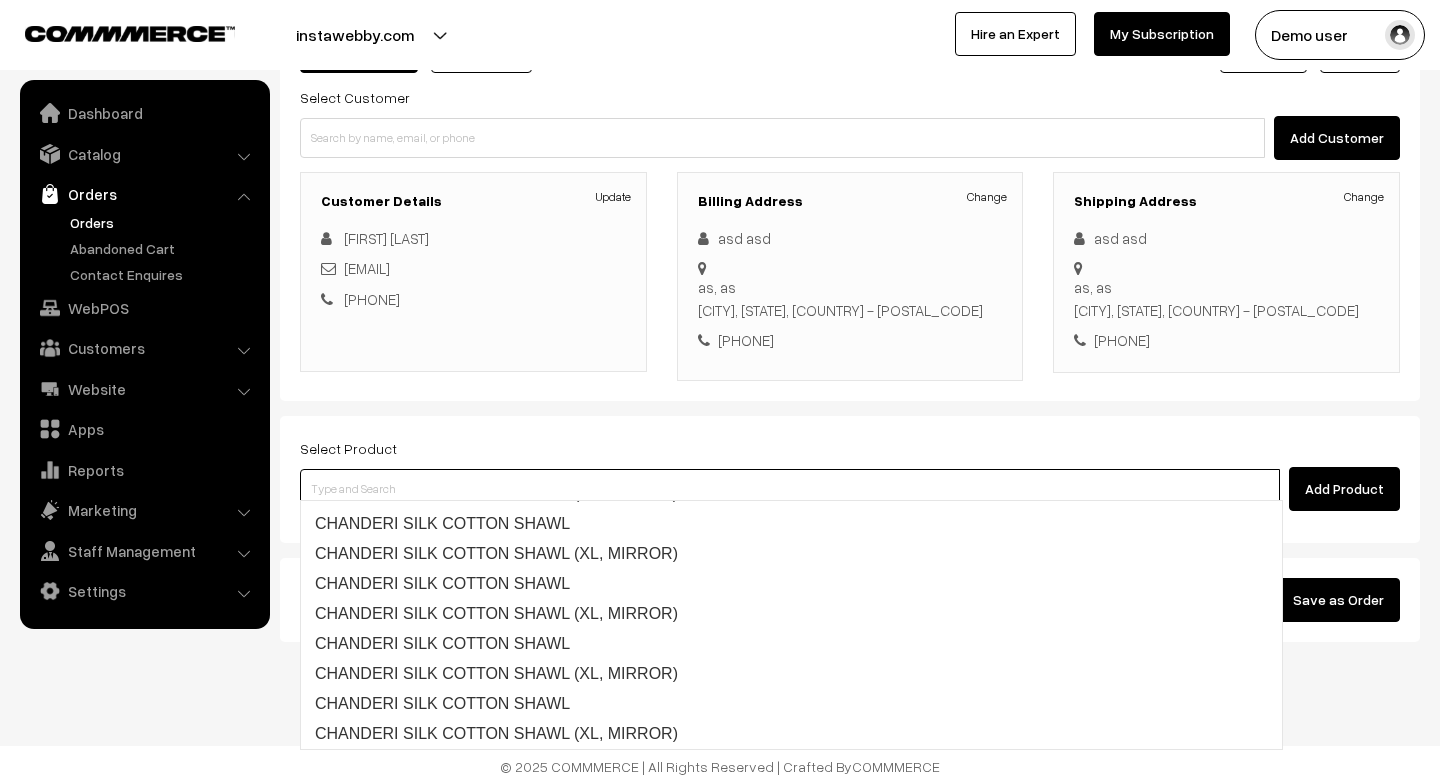 type on "p" 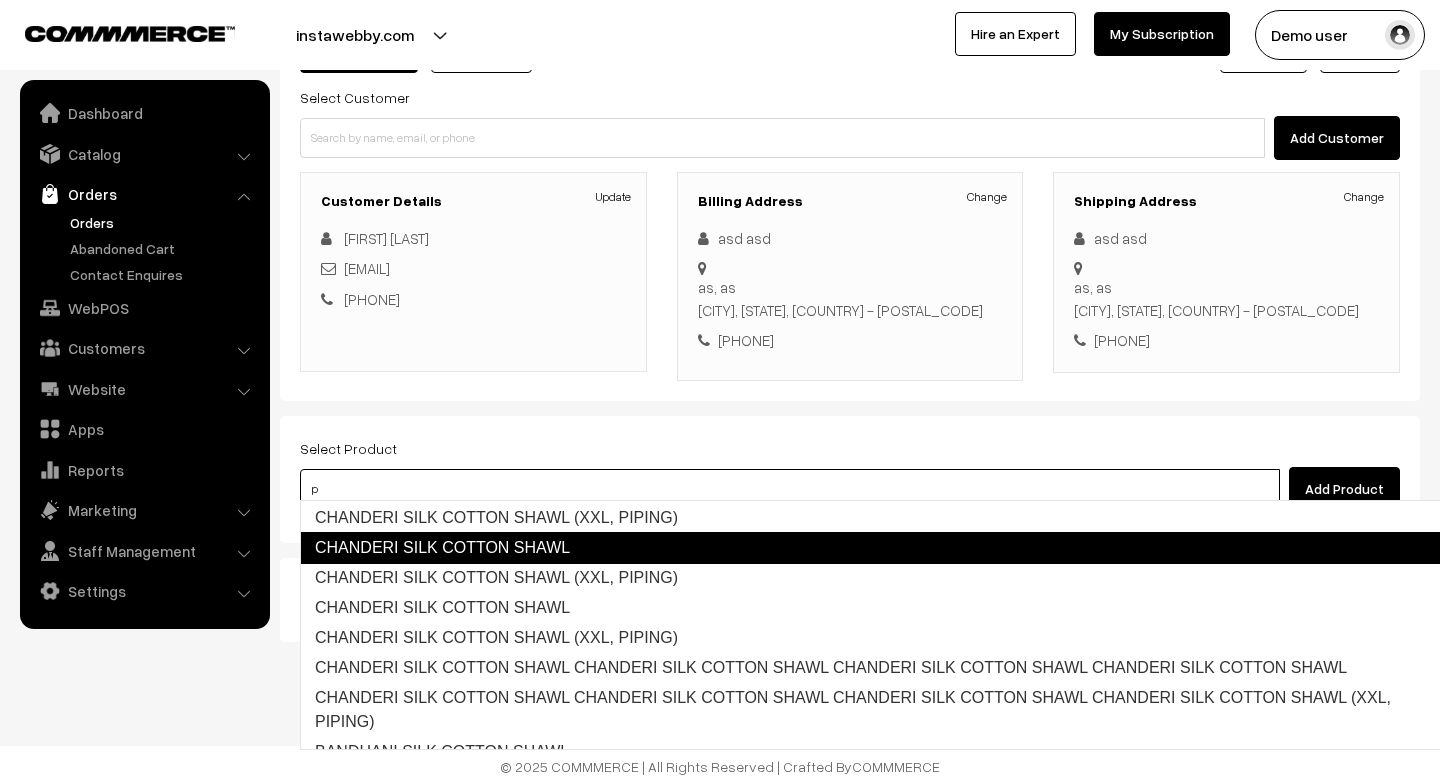 scroll, scrollTop: 160, scrollLeft: 0, axis: vertical 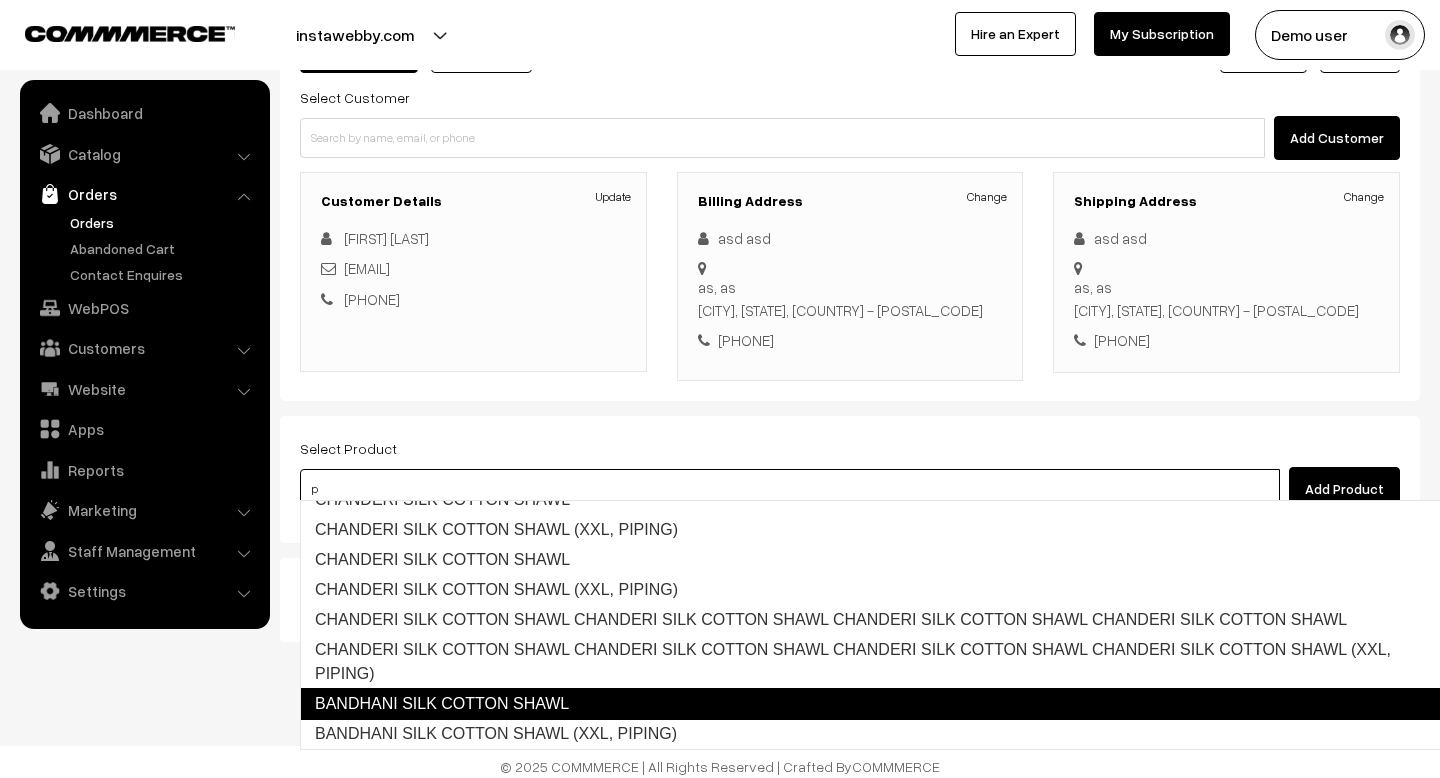 click on "BANDHANI SILK COTTON SHAWL" at bounding box center (870, 704) 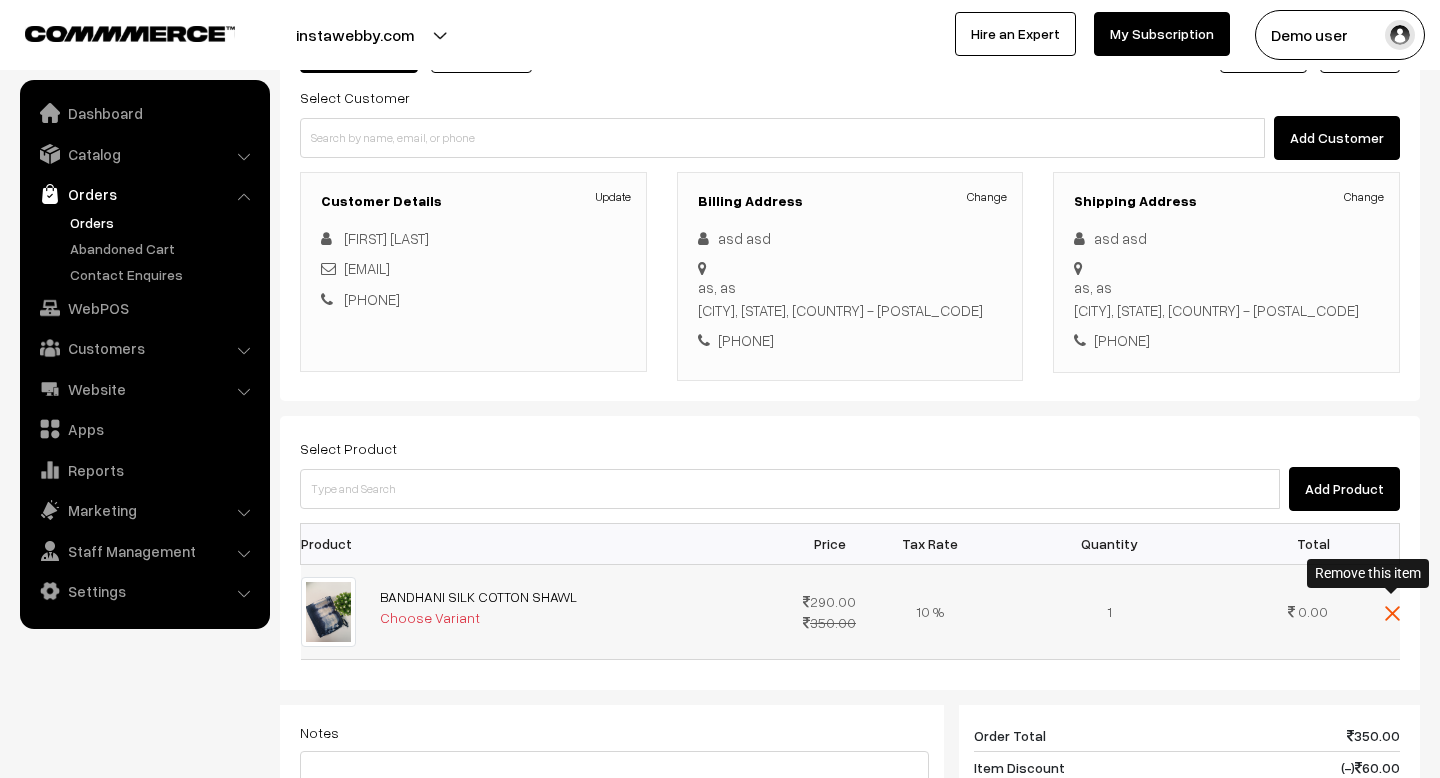 click at bounding box center (1392, 613) 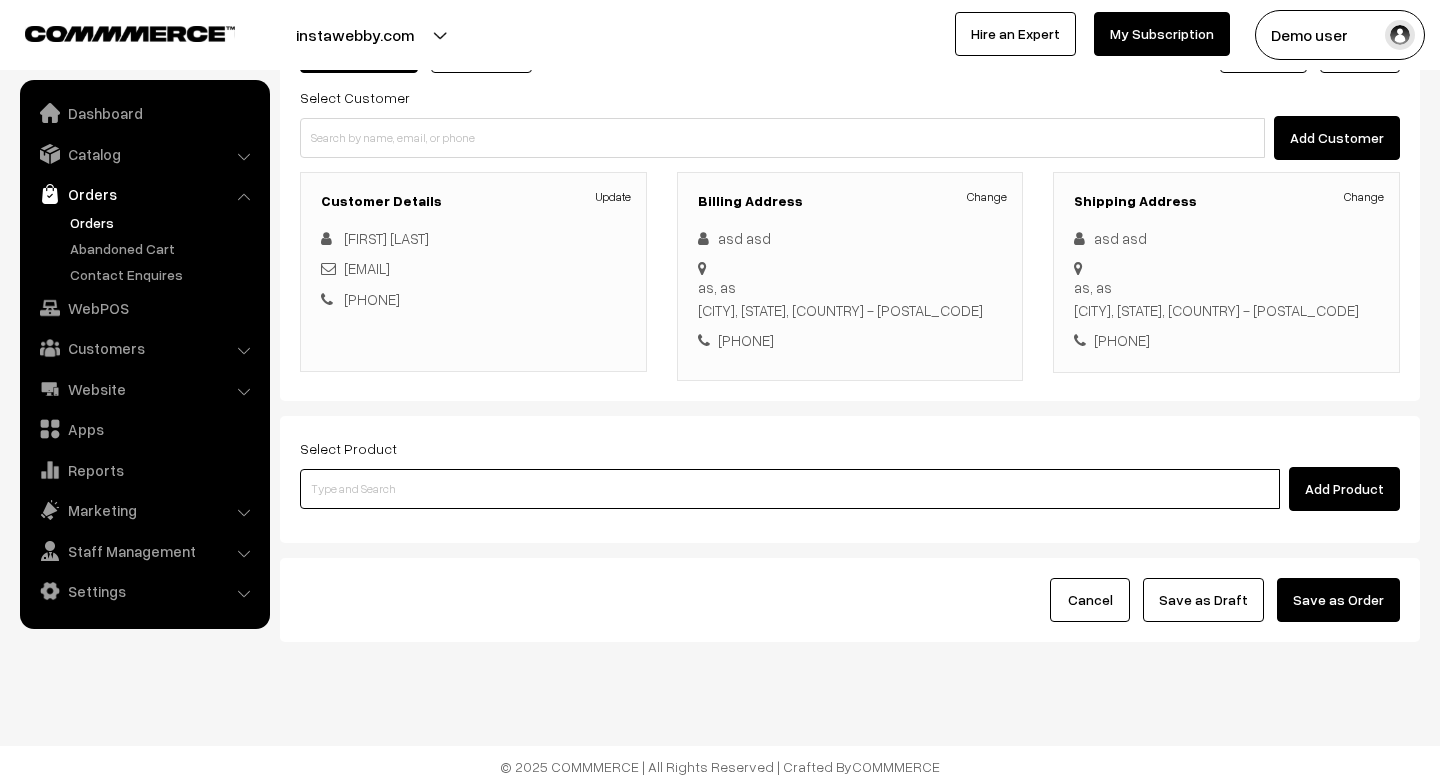 click at bounding box center (790, 489) 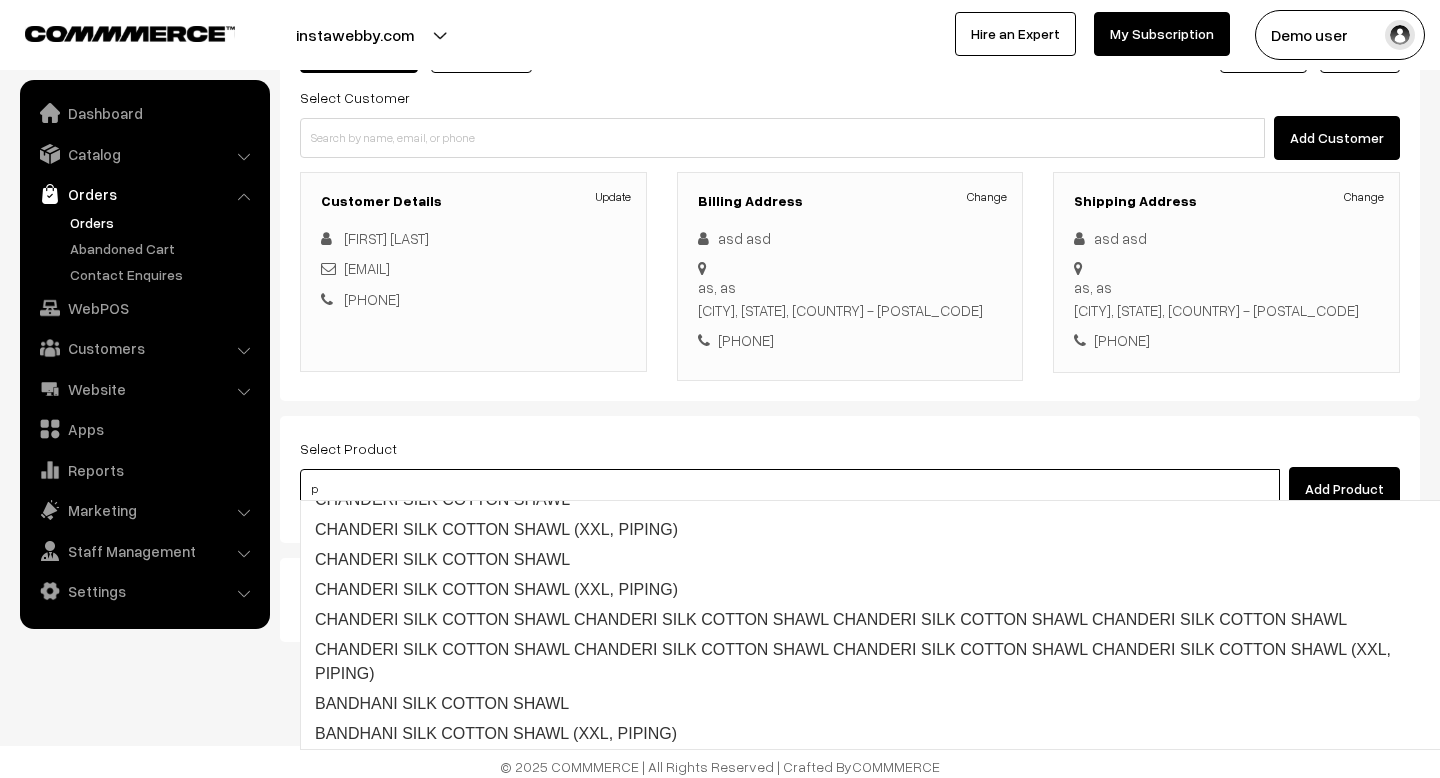 type on "pr" 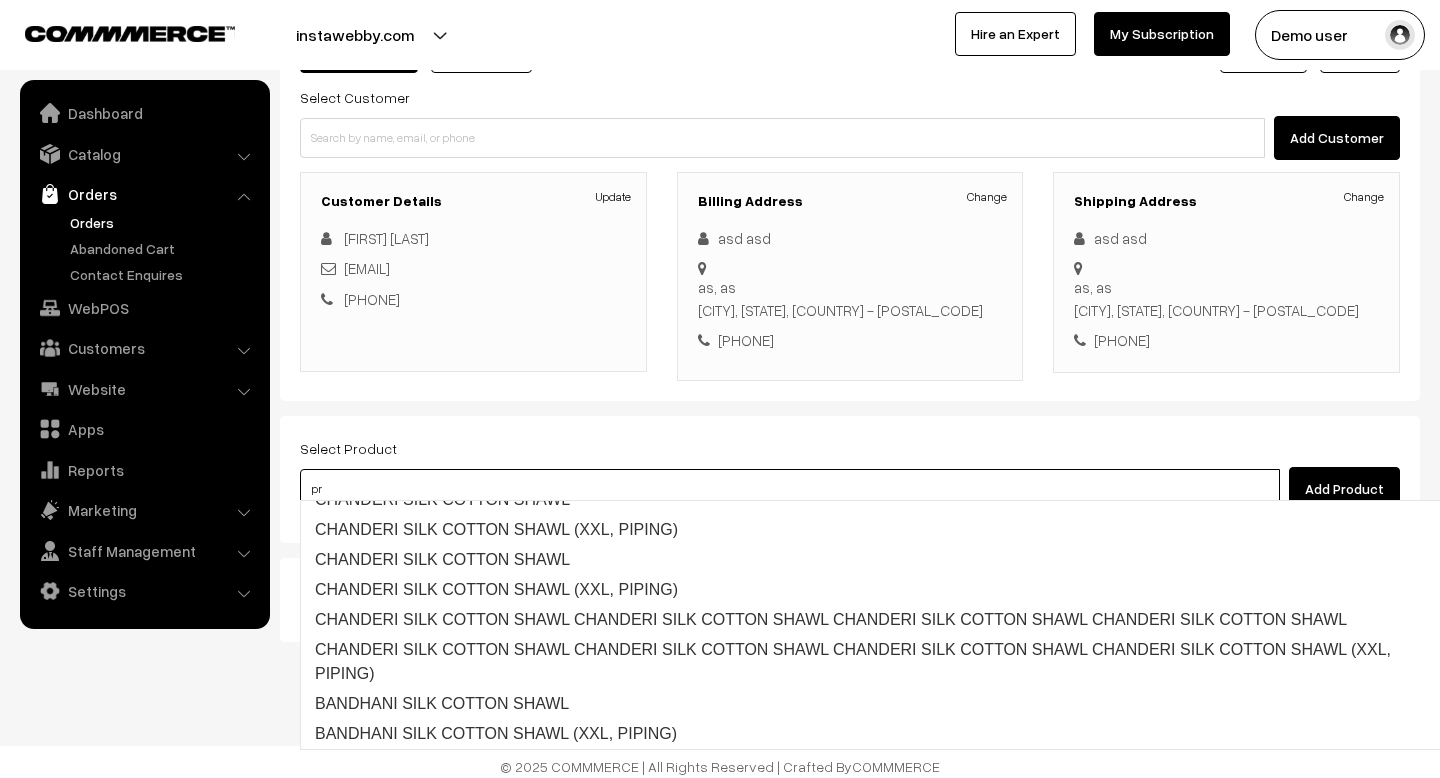 scroll, scrollTop: 0, scrollLeft: 0, axis: both 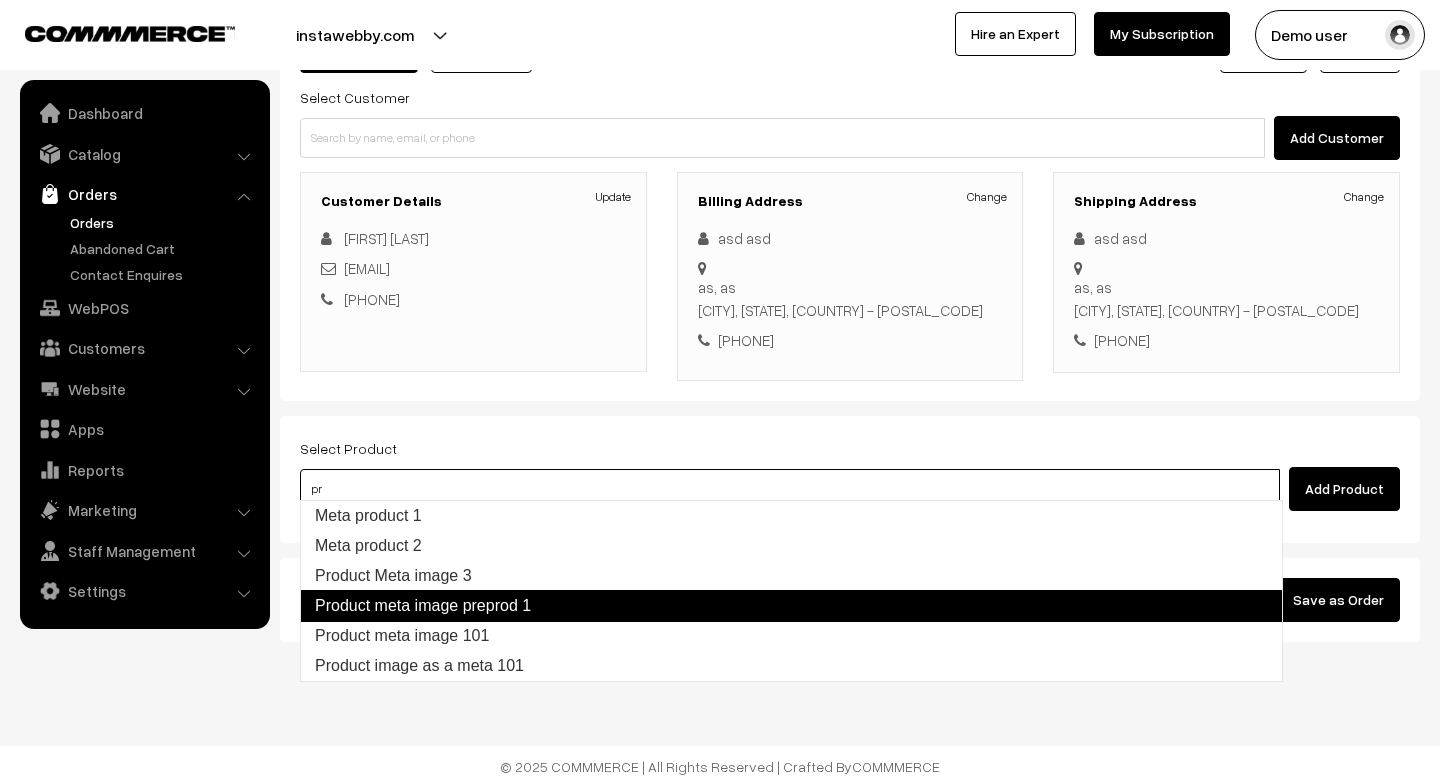 click on "Product meta image preprod 1" at bounding box center [791, 606] 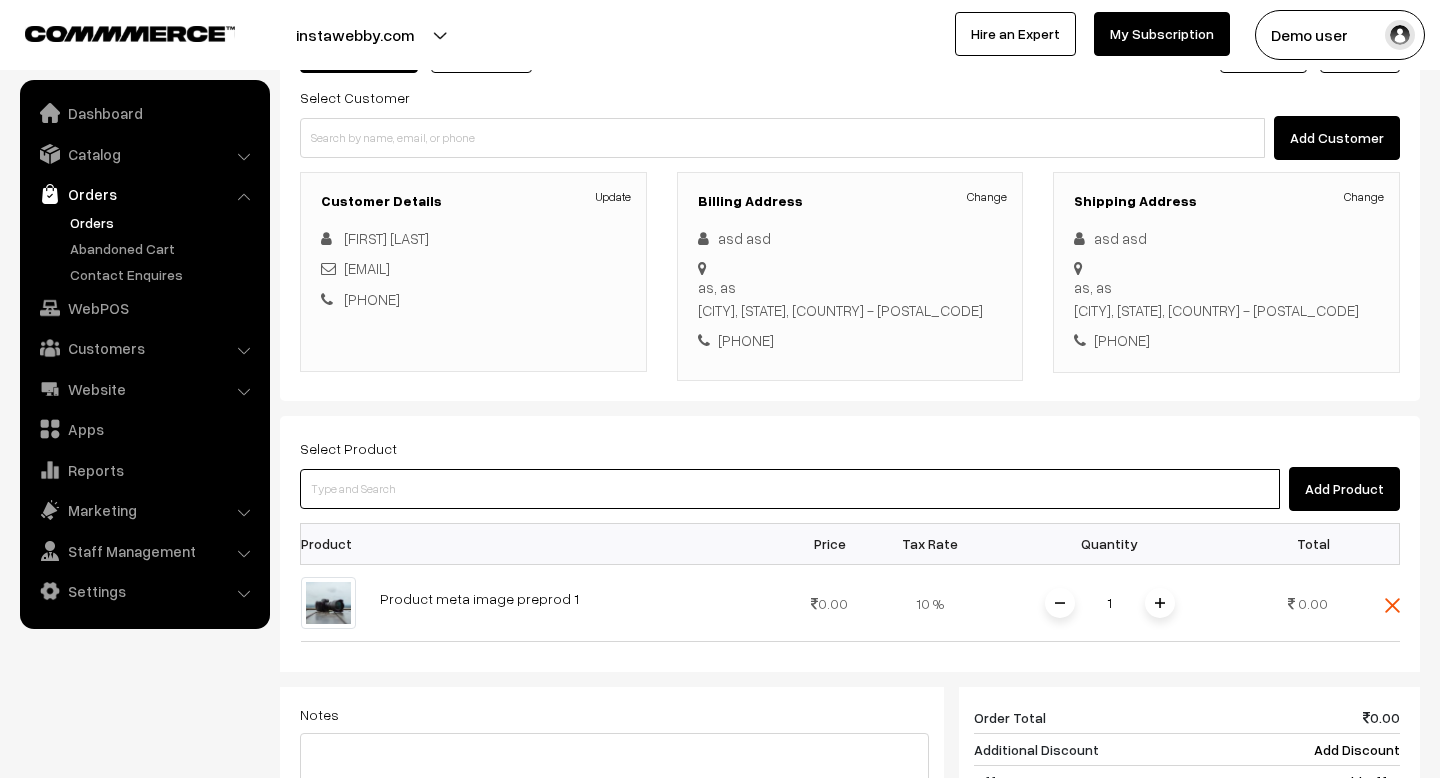 click at bounding box center [790, 489] 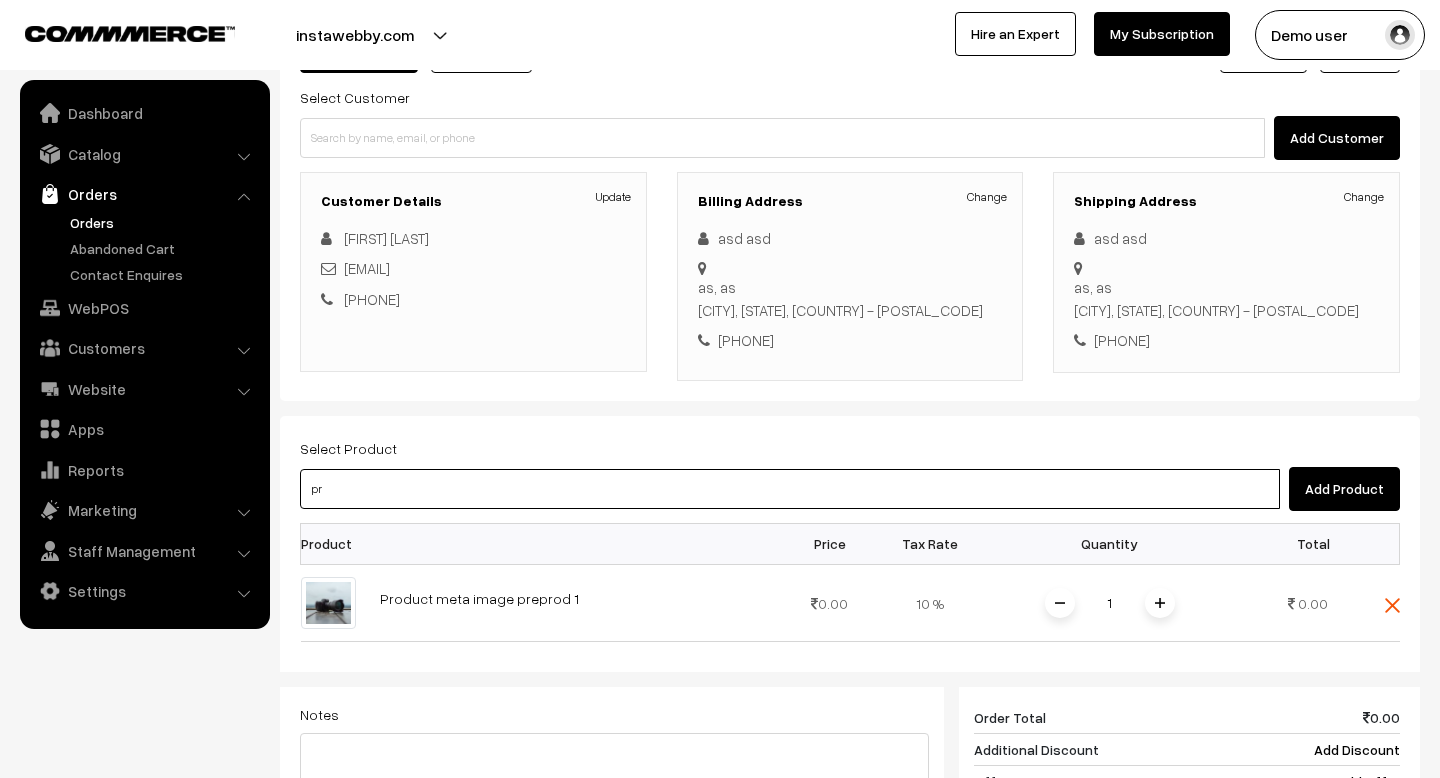 type on "pro" 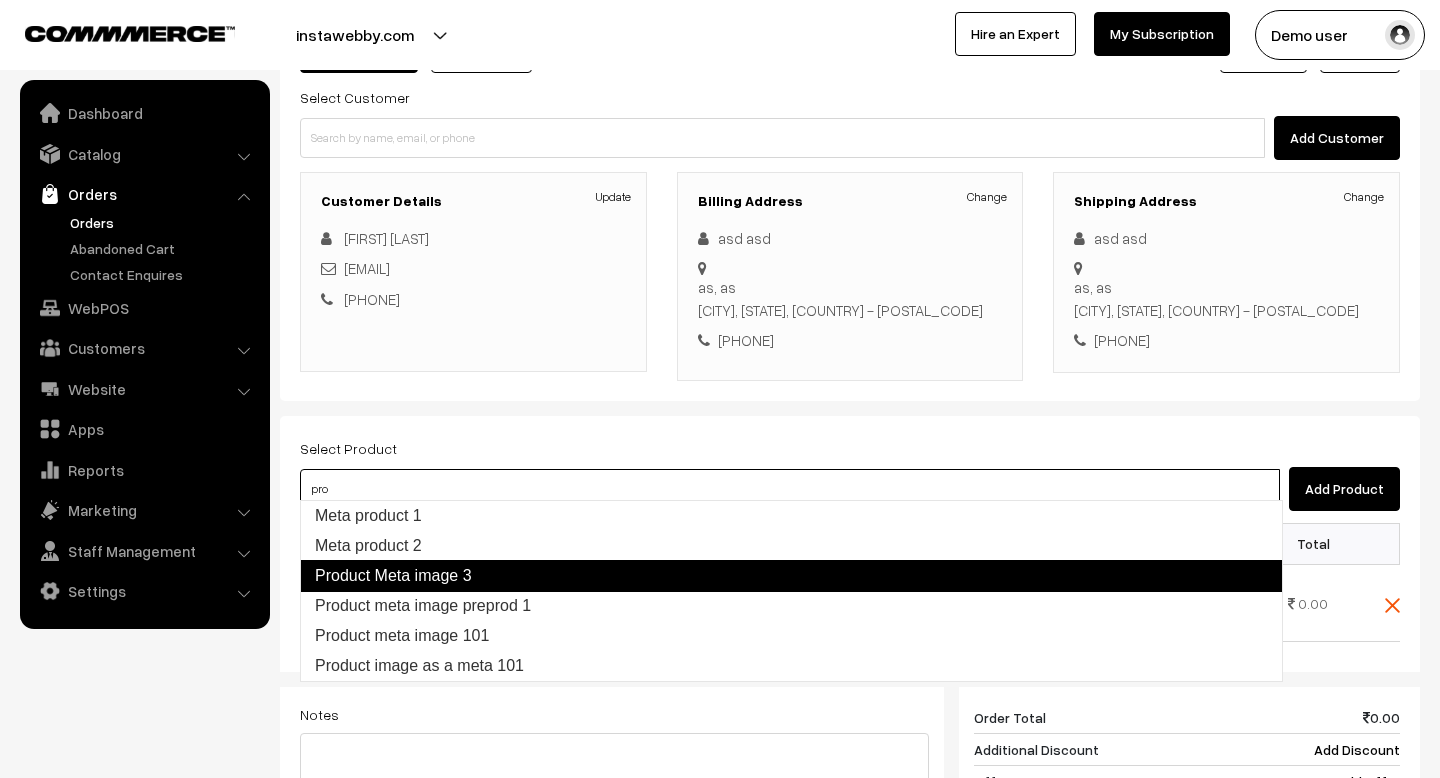 click on "Product Meta image 3" at bounding box center [791, 576] 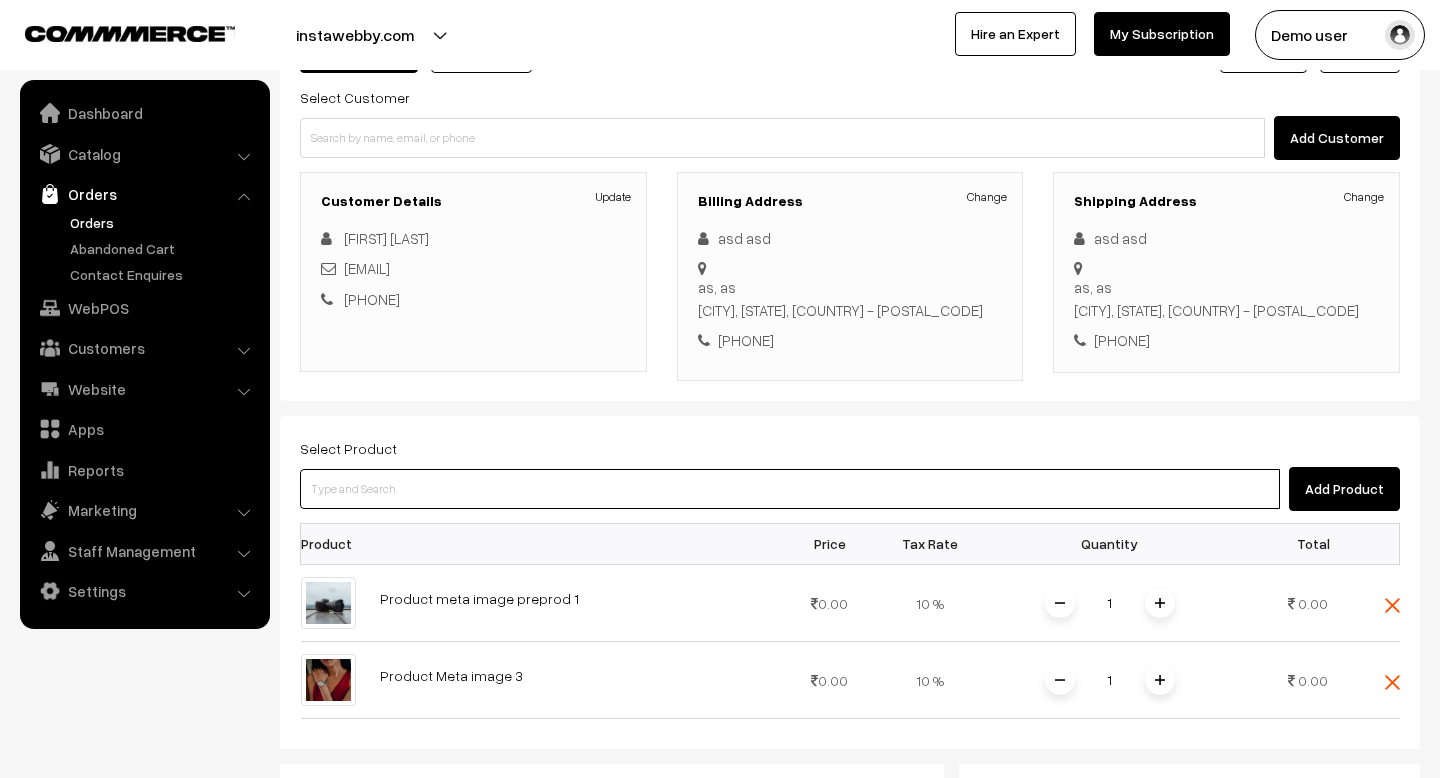 click at bounding box center (790, 489) 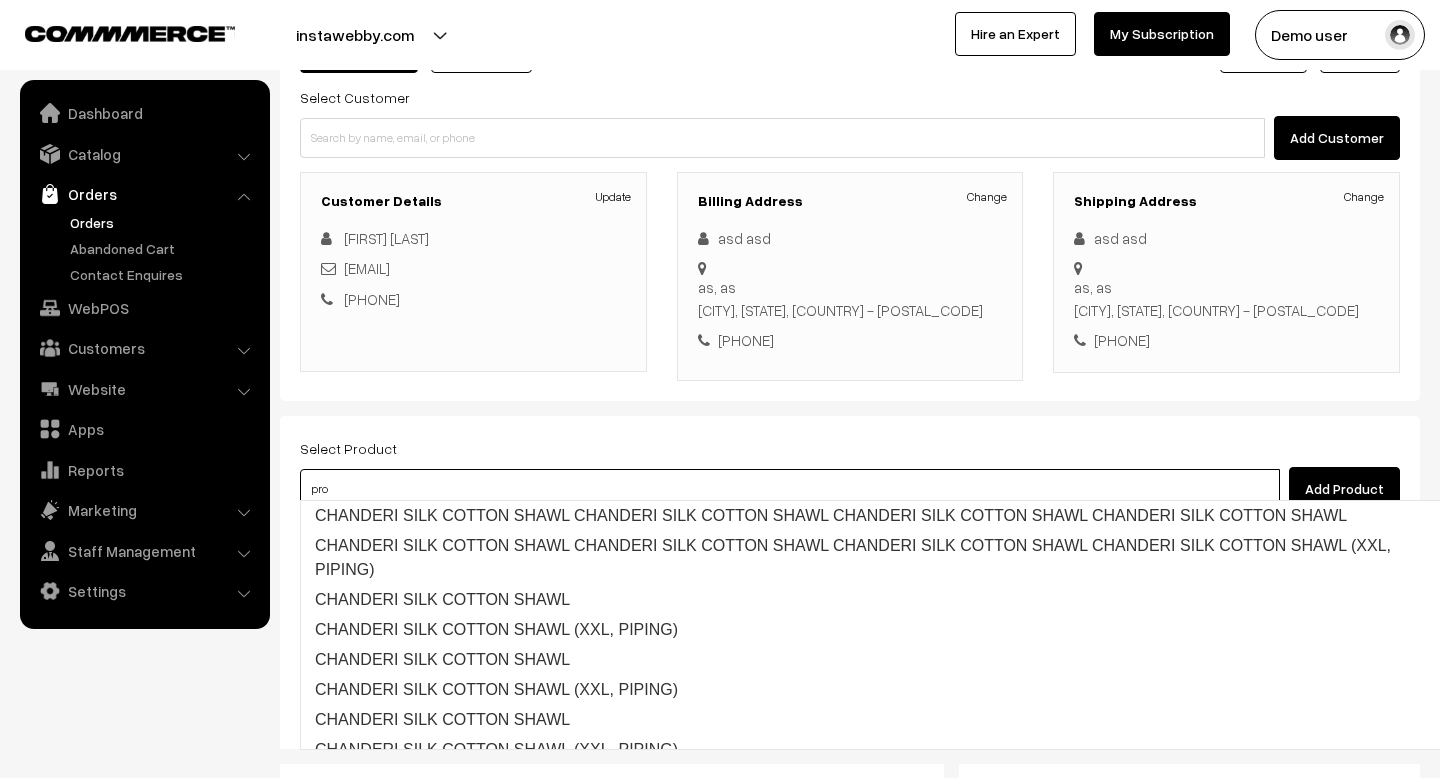 type on "prod" 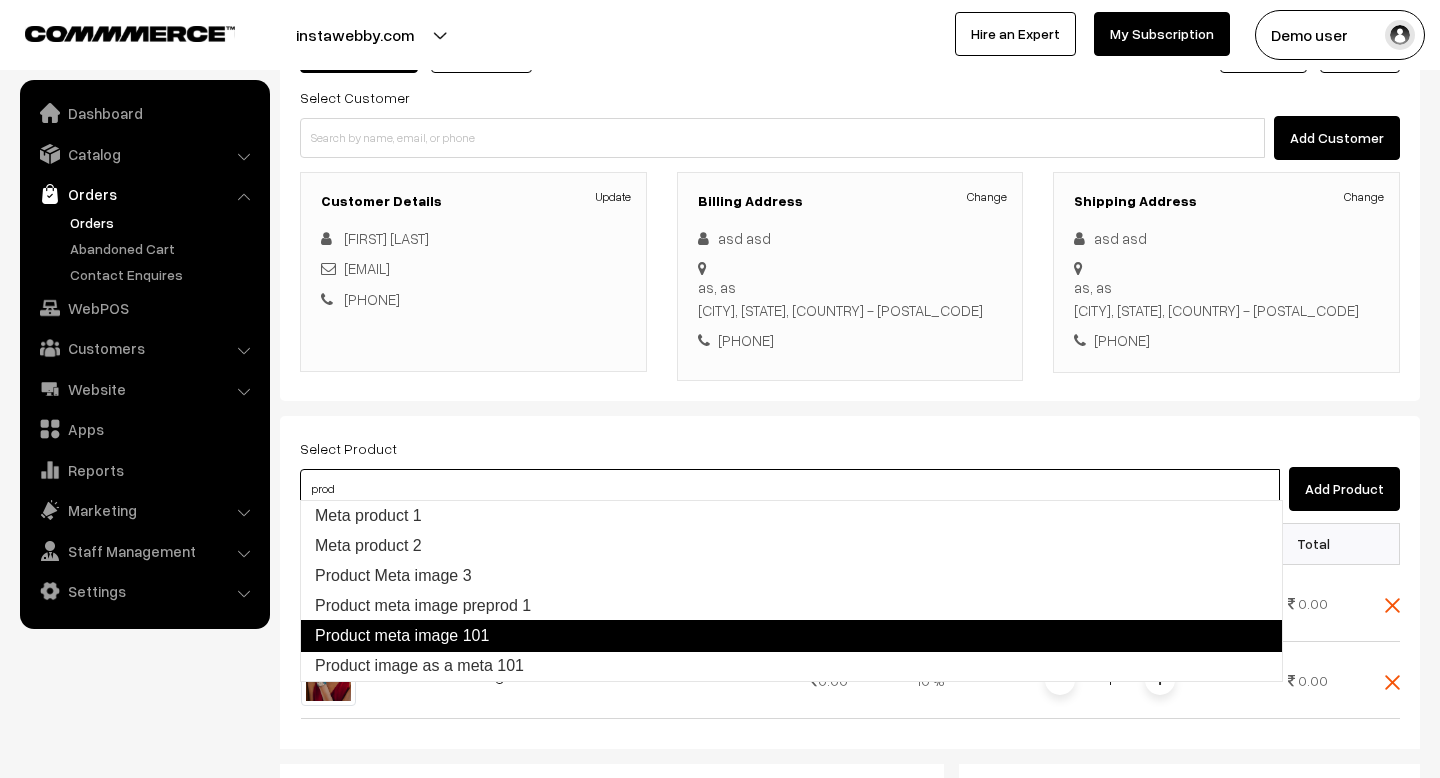 click on "Product meta image 101" at bounding box center [791, 636] 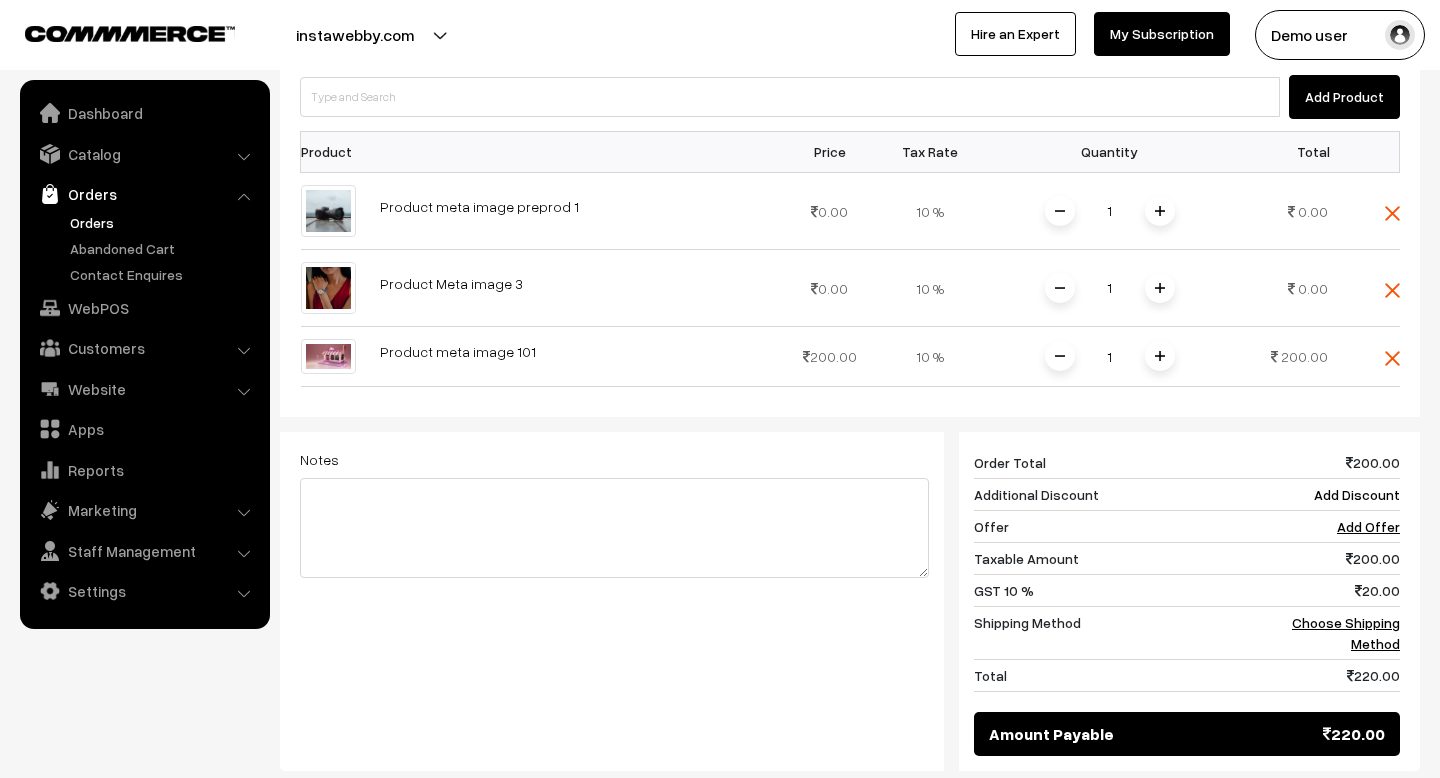 scroll, scrollTop: 557, scrollLeft: 0, axis: vertical 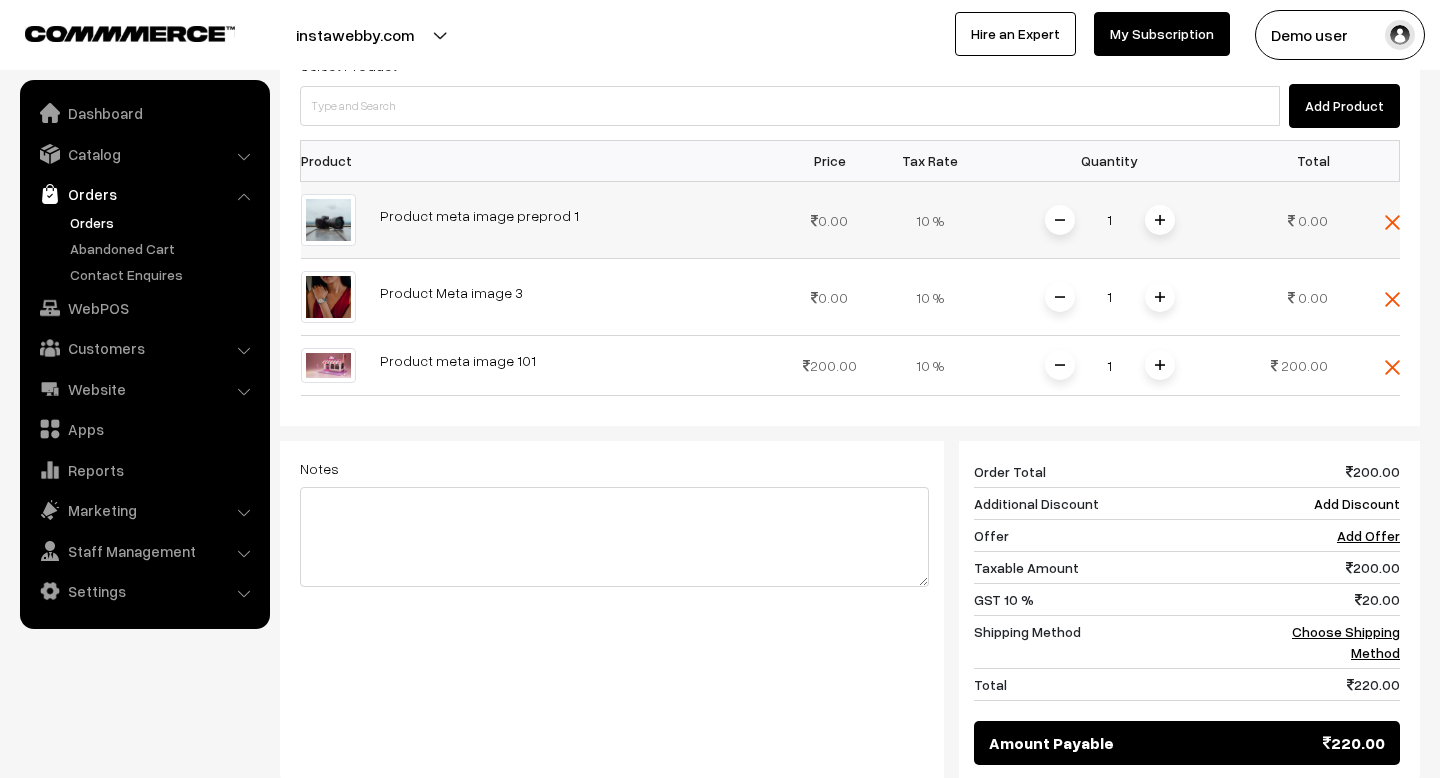 click at bounding box center (1370, 219) 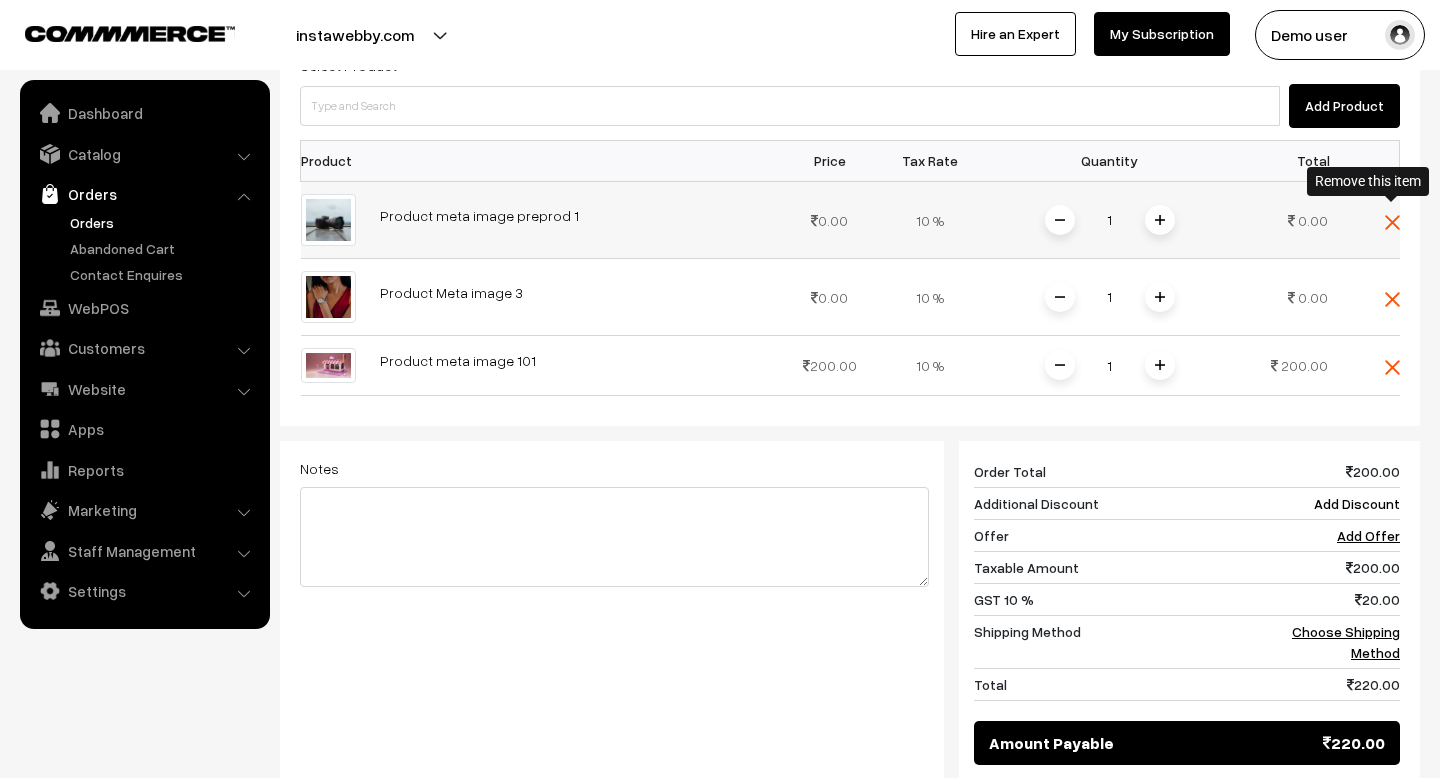 click at bounding box center [1392, 220] 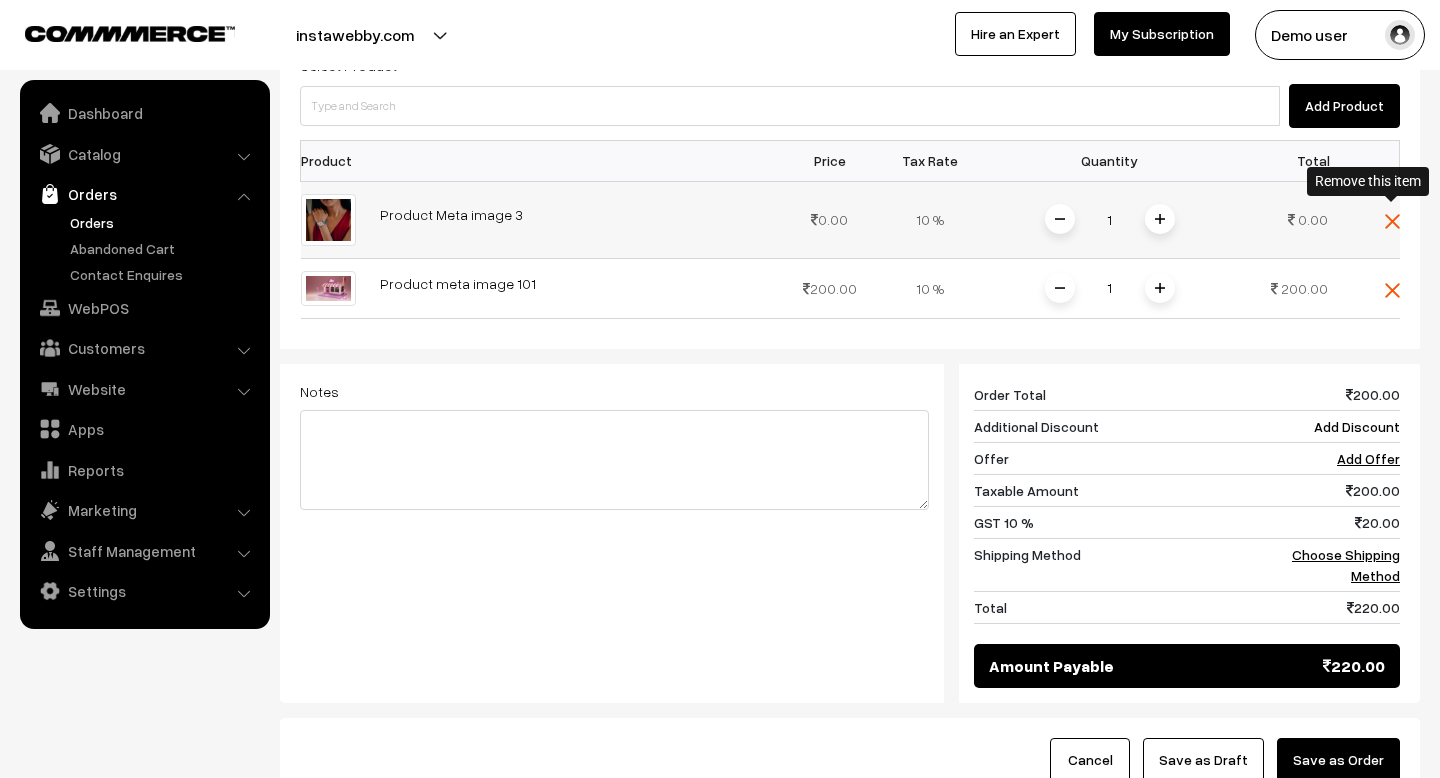 click at bounding box center (1392, 221) 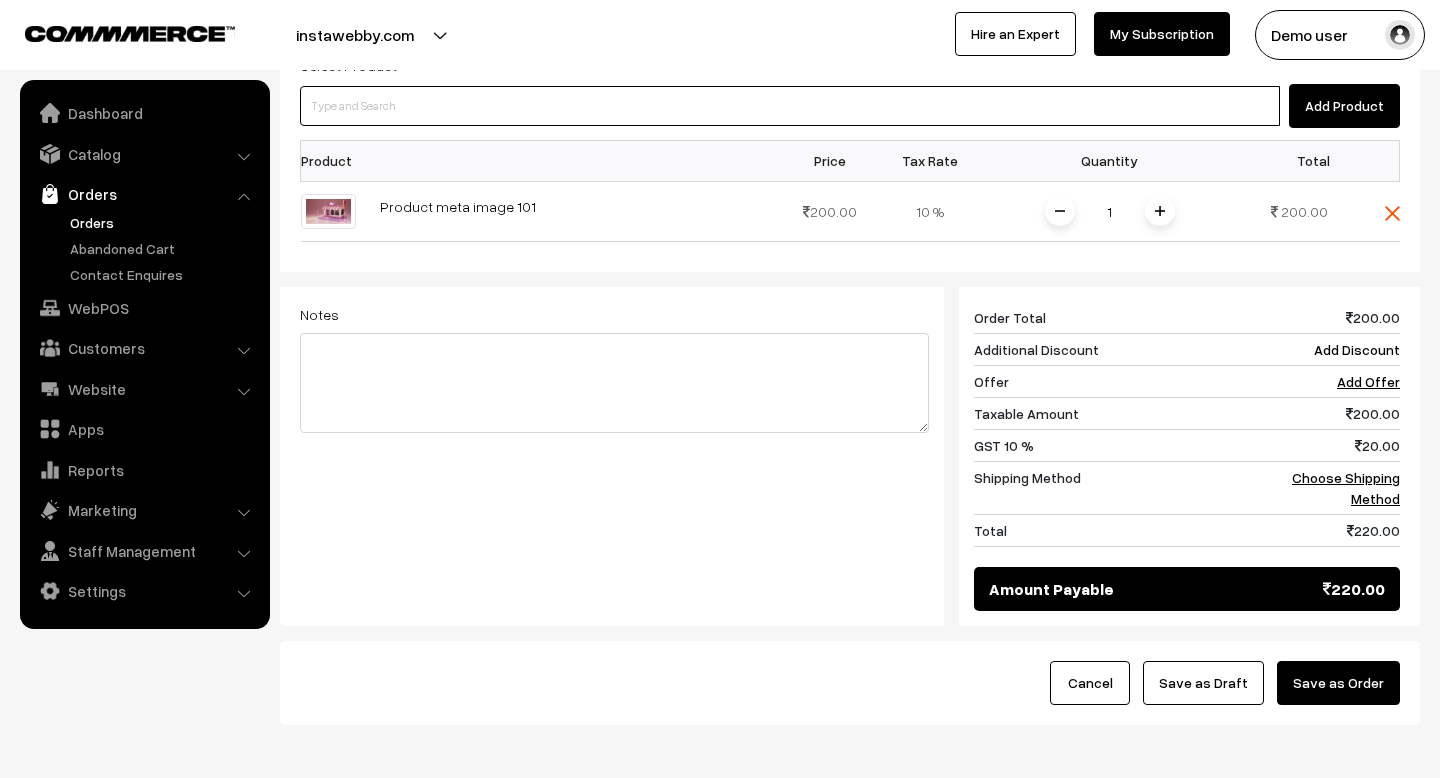 click at bounding box center [790, 106] 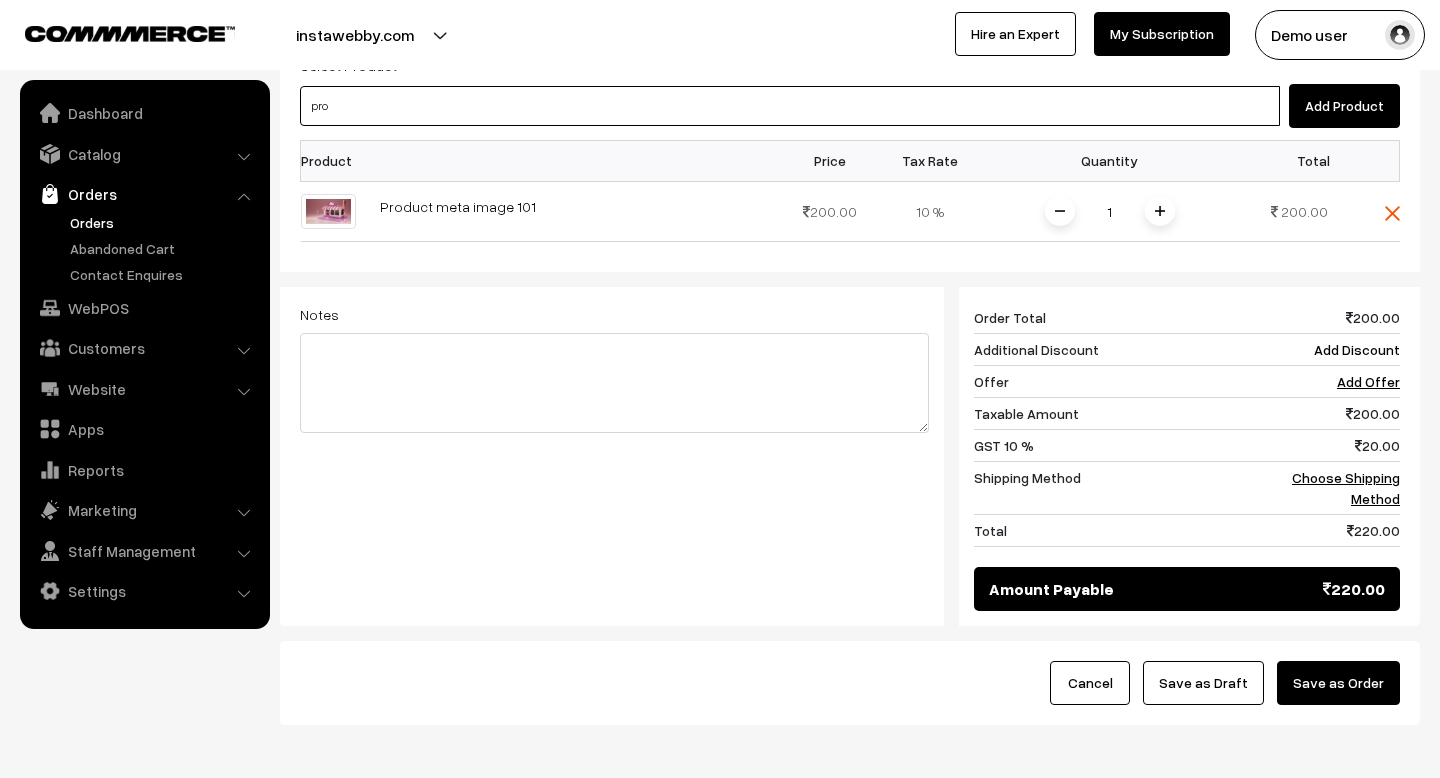 type on "prod" 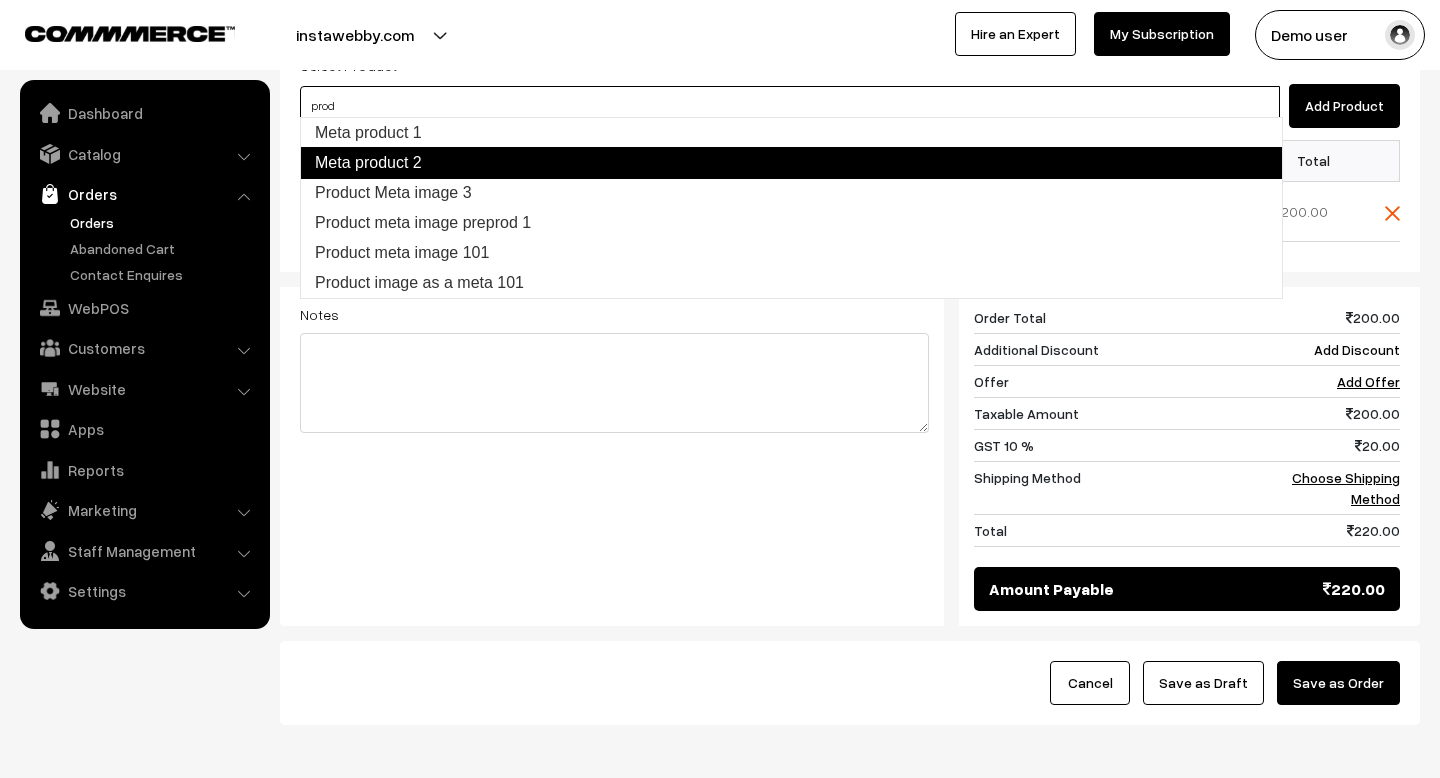click on "Meta product 2" at bounding box center [791, 163] 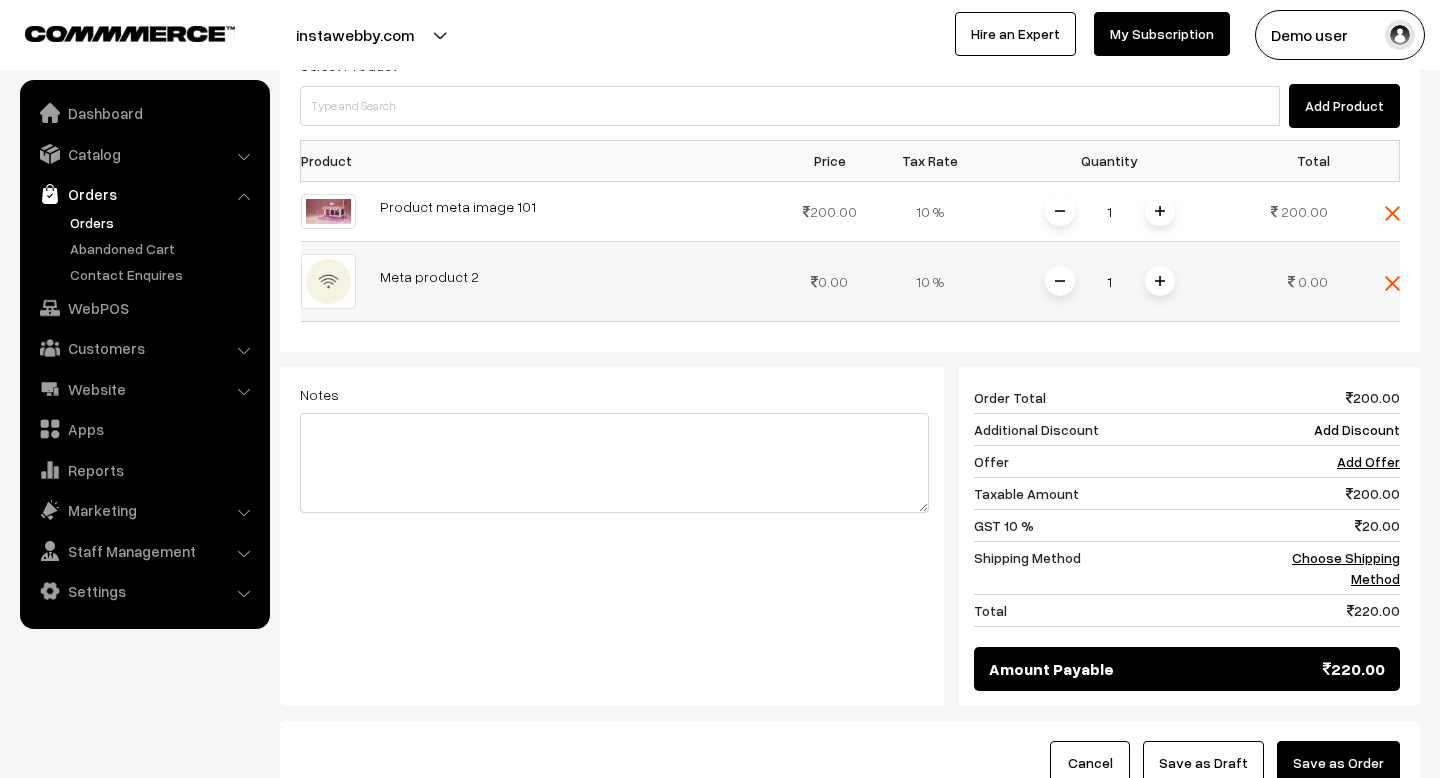 click at bounding box center [1370, 282] 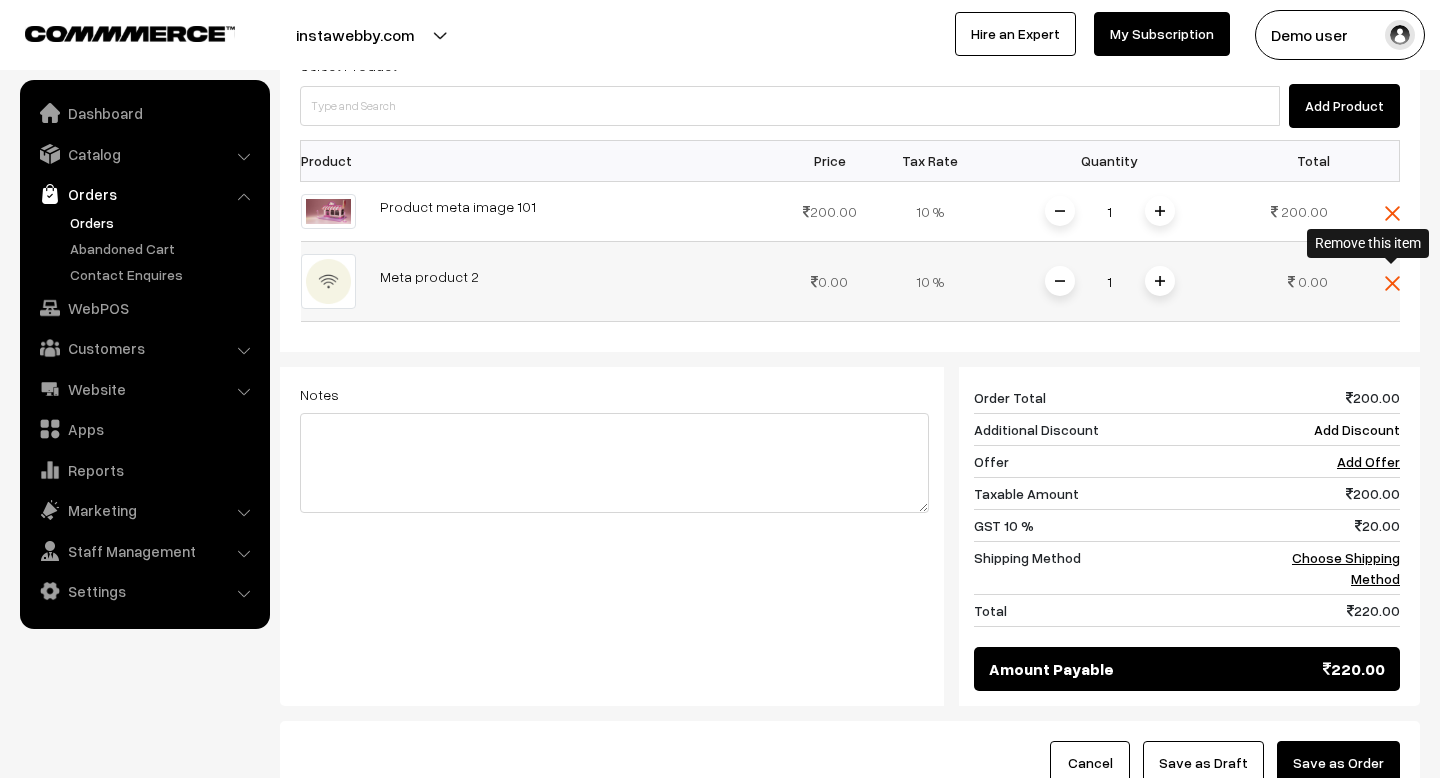 click at bounding box center [1392, 283] 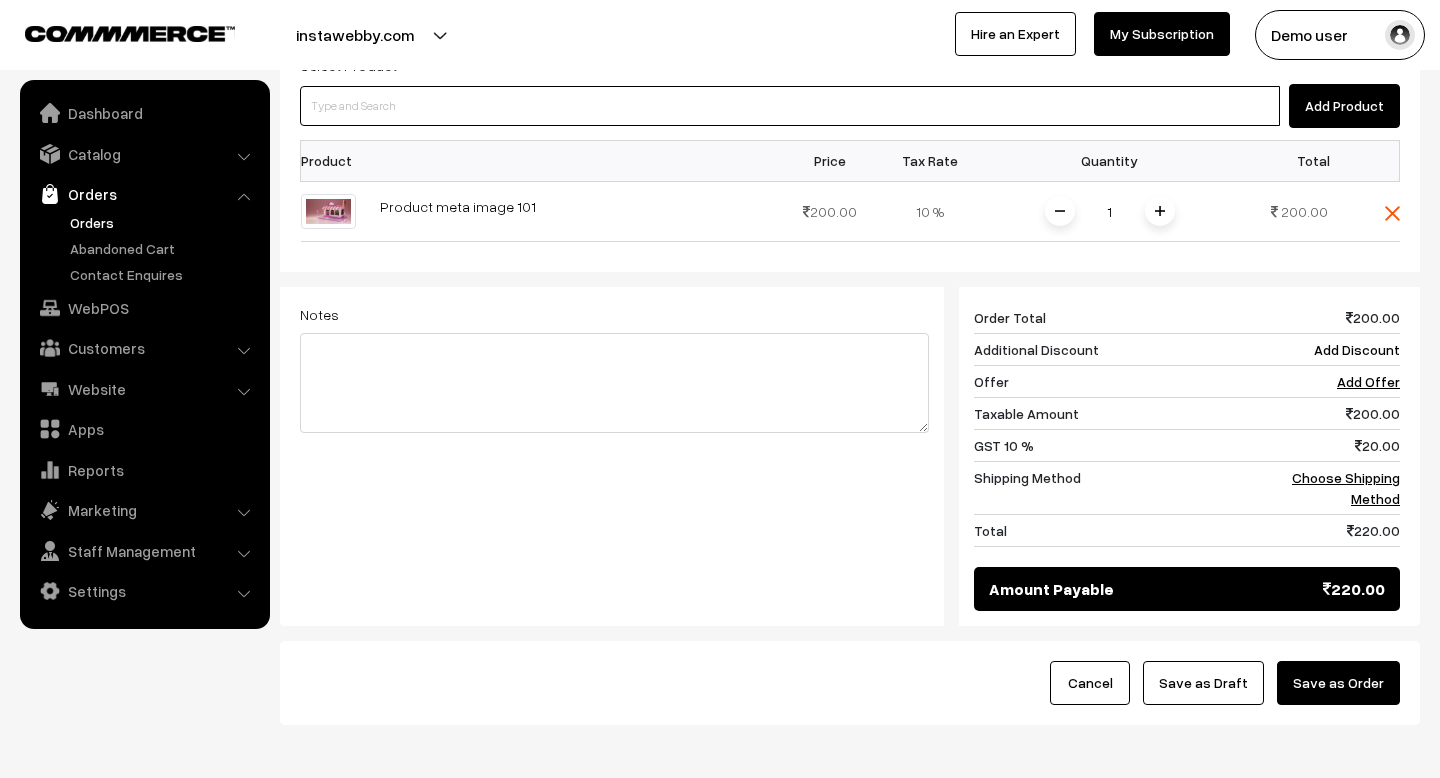 click at bounding box center (790, 106) 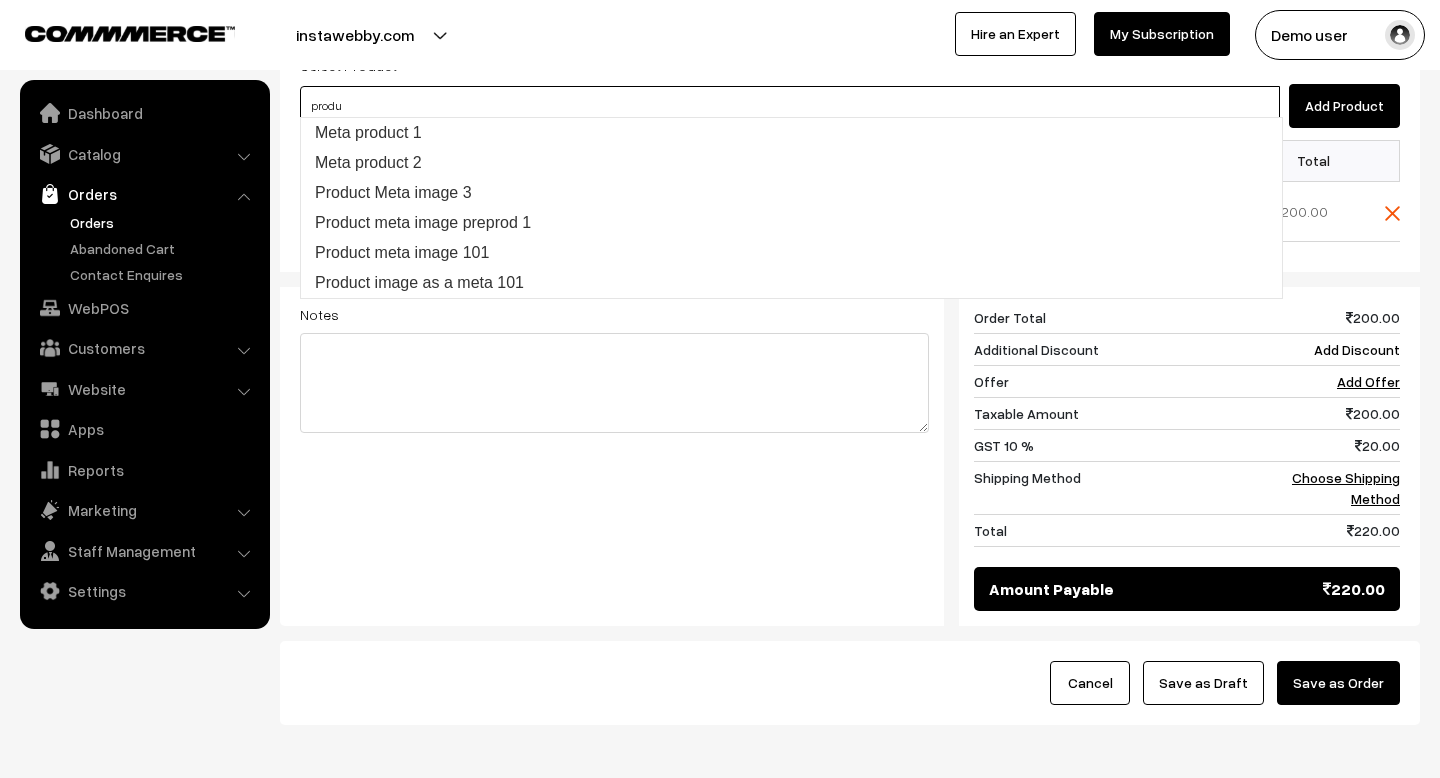 type on "produc" 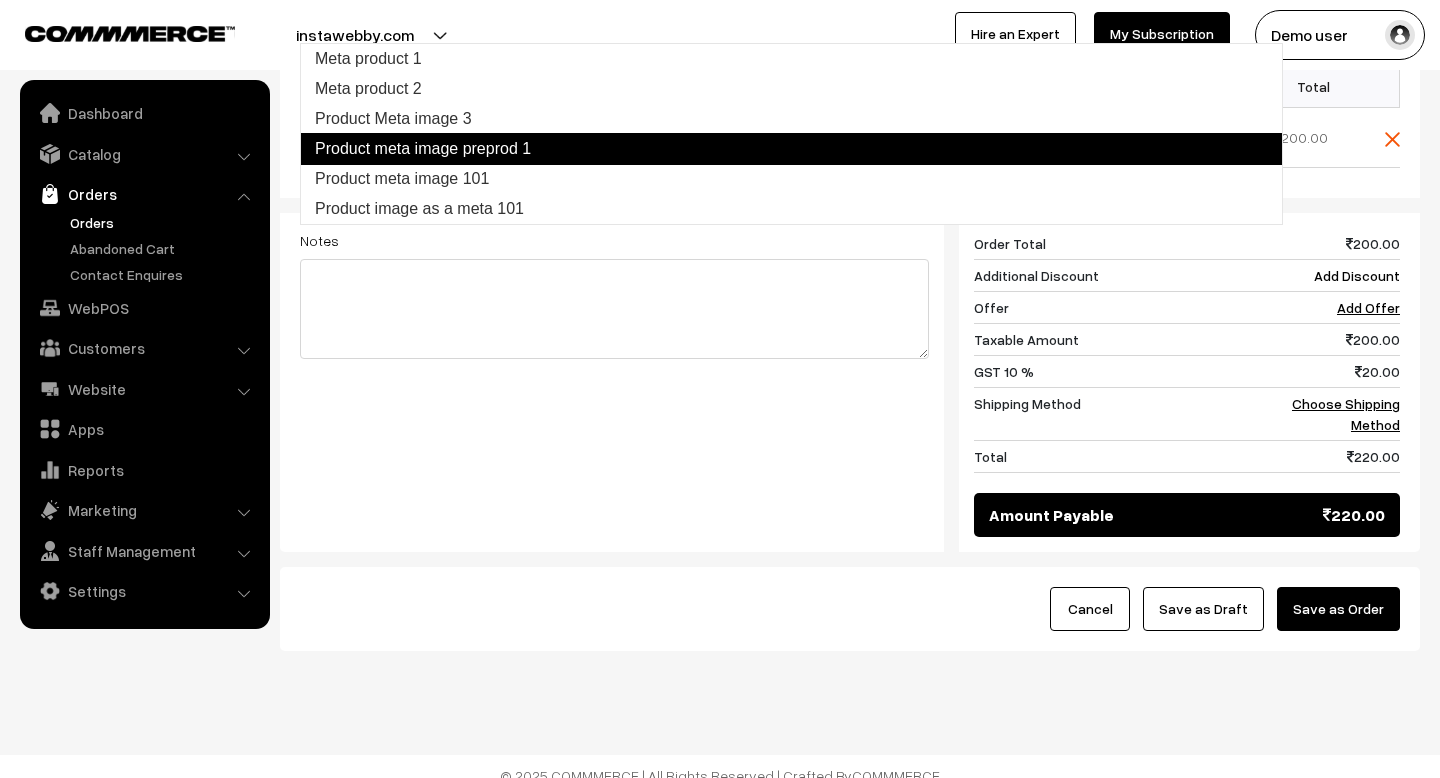 scroll, scrollTop: 567, scrollLeft: 0, axis: vertical 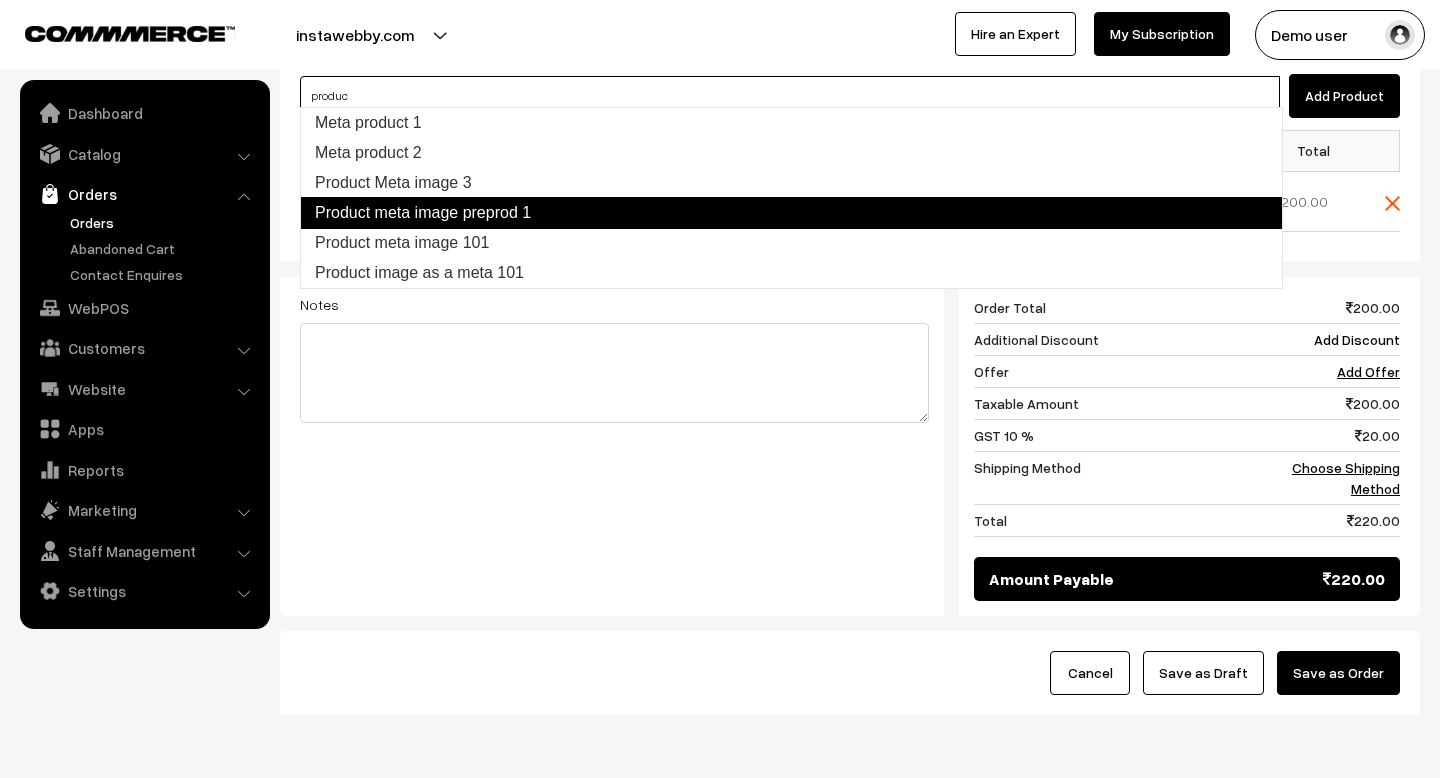 click on "Product meta image preprod 1" at bounding box center (791, 213) 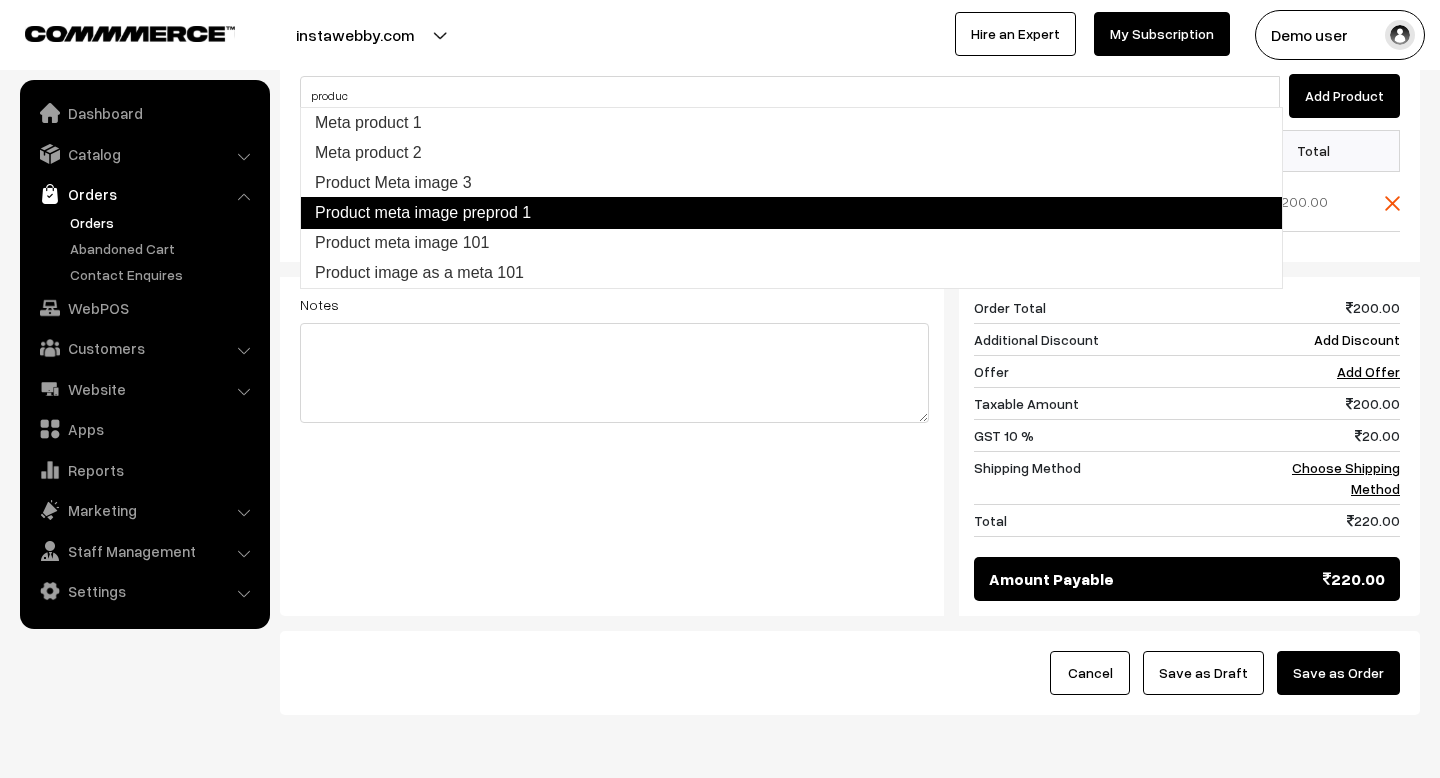 type 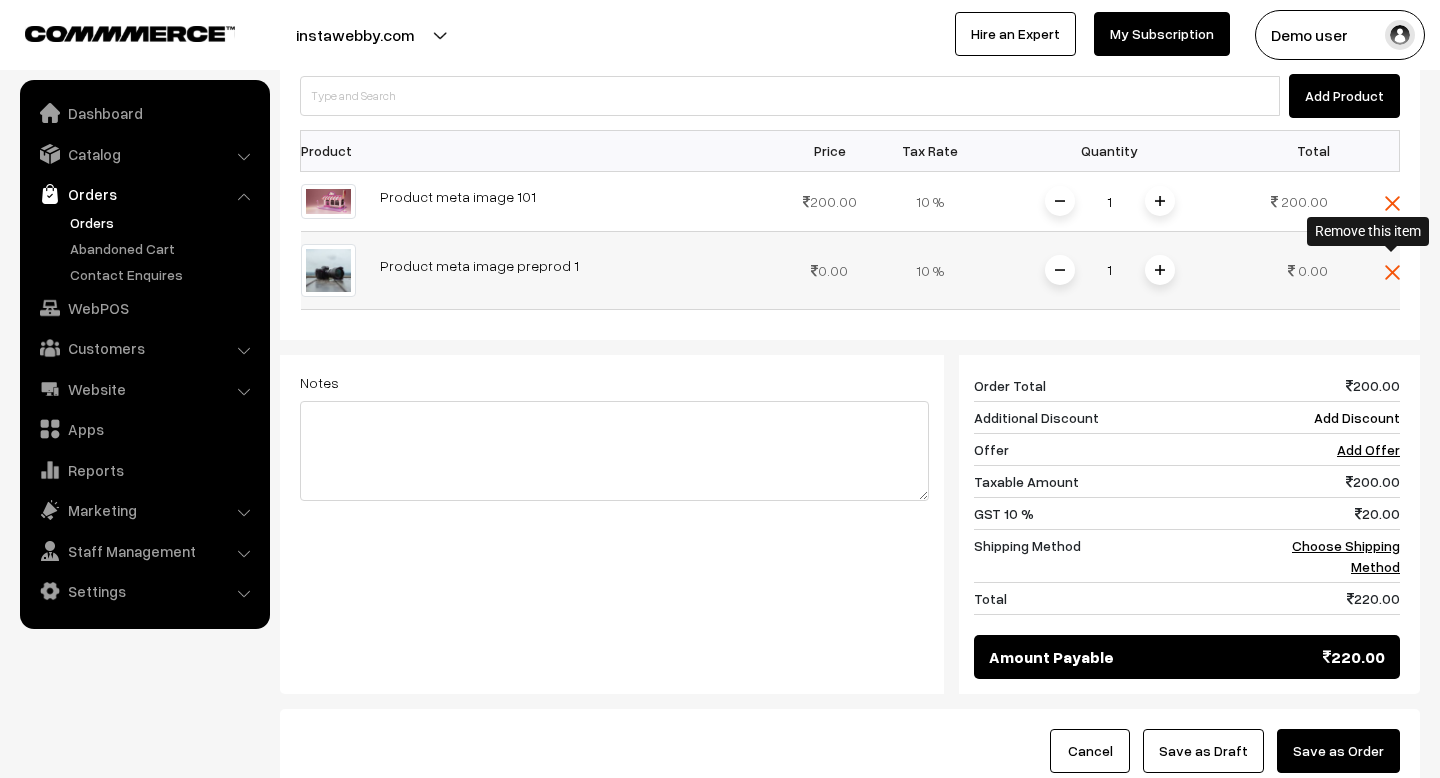 click at bounding box center (1392, 272) 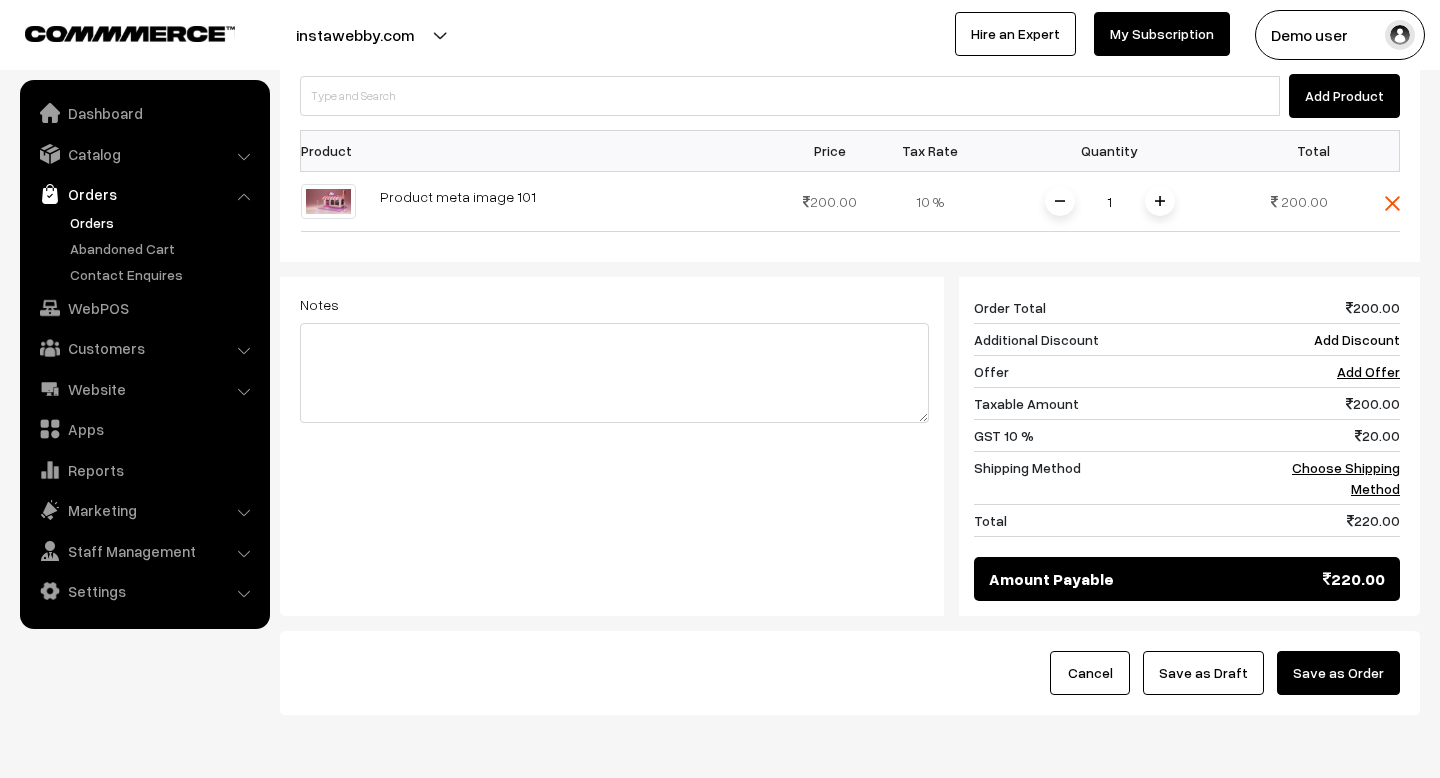 click on "Save as Order" at bounding box center (1338, 673) 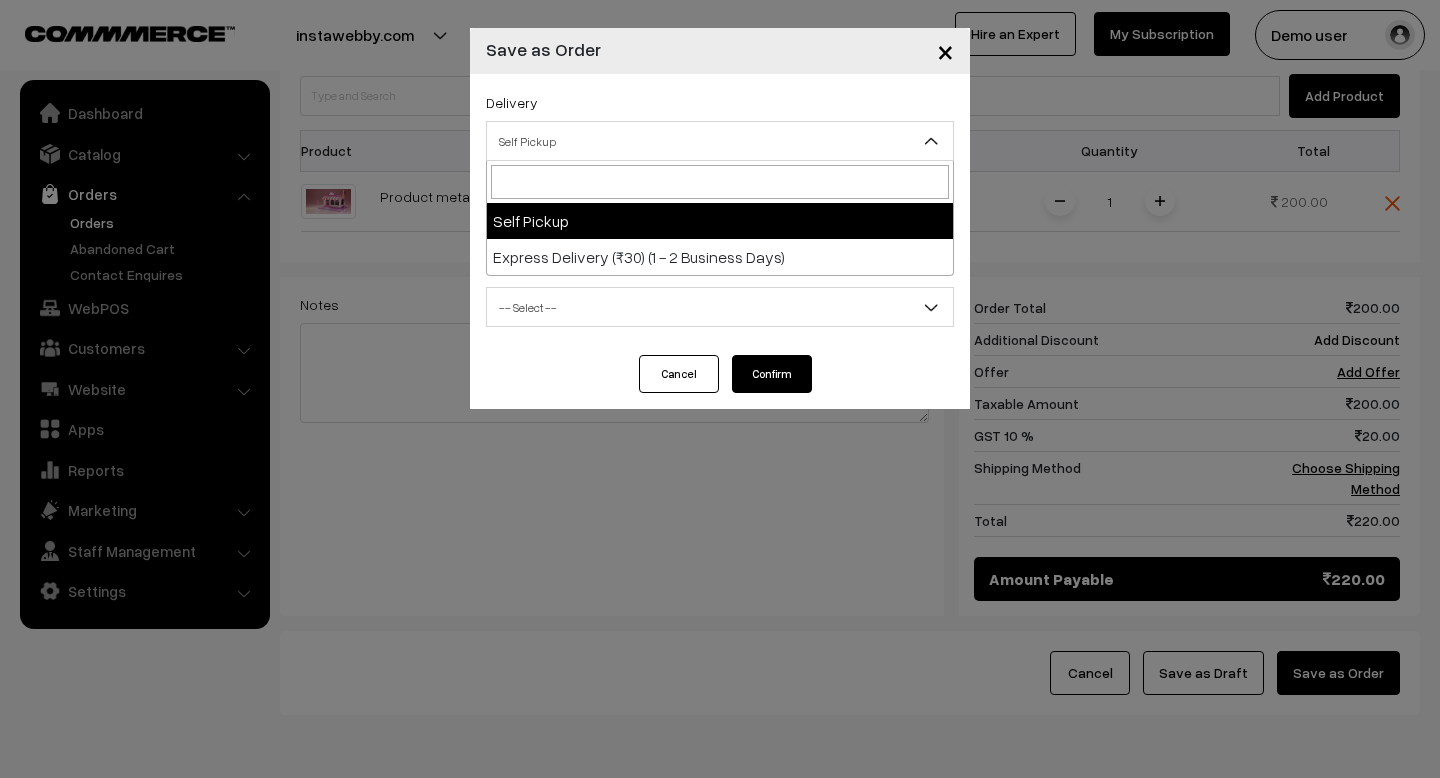 click on "Self Pickup" at bounding box center (720, 141) 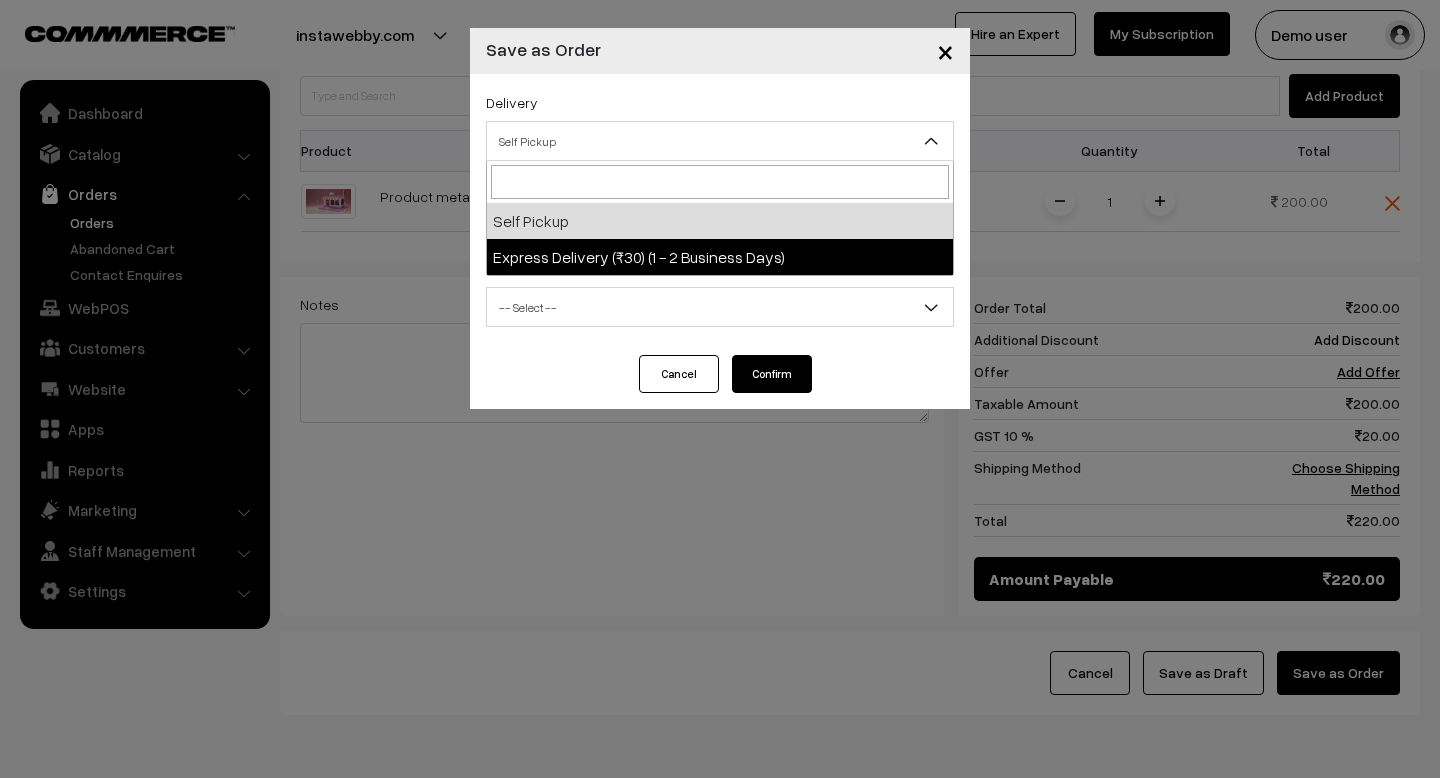 select on "ED1" 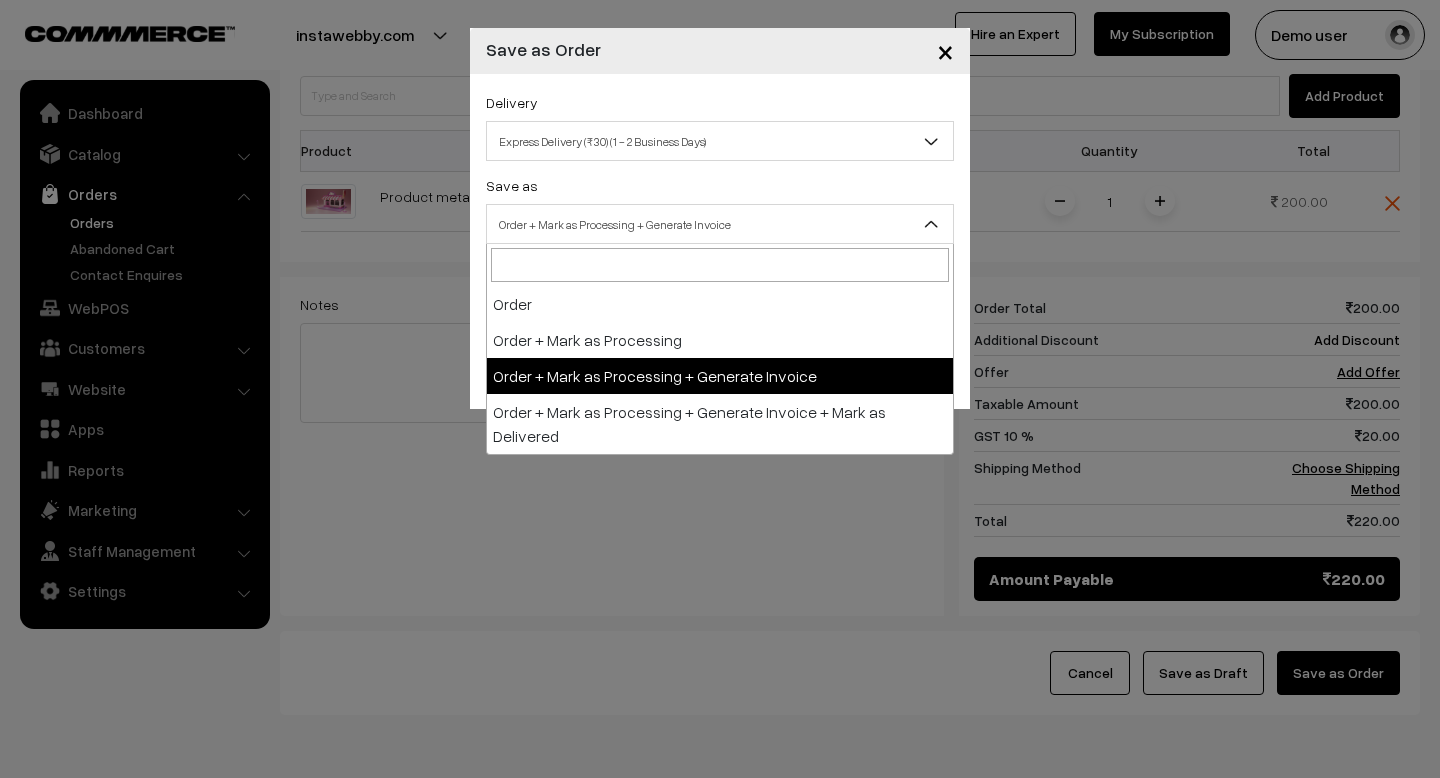 click on "Order + Mark as Processing + Generate Invoice" at bounding box center [720, 224] 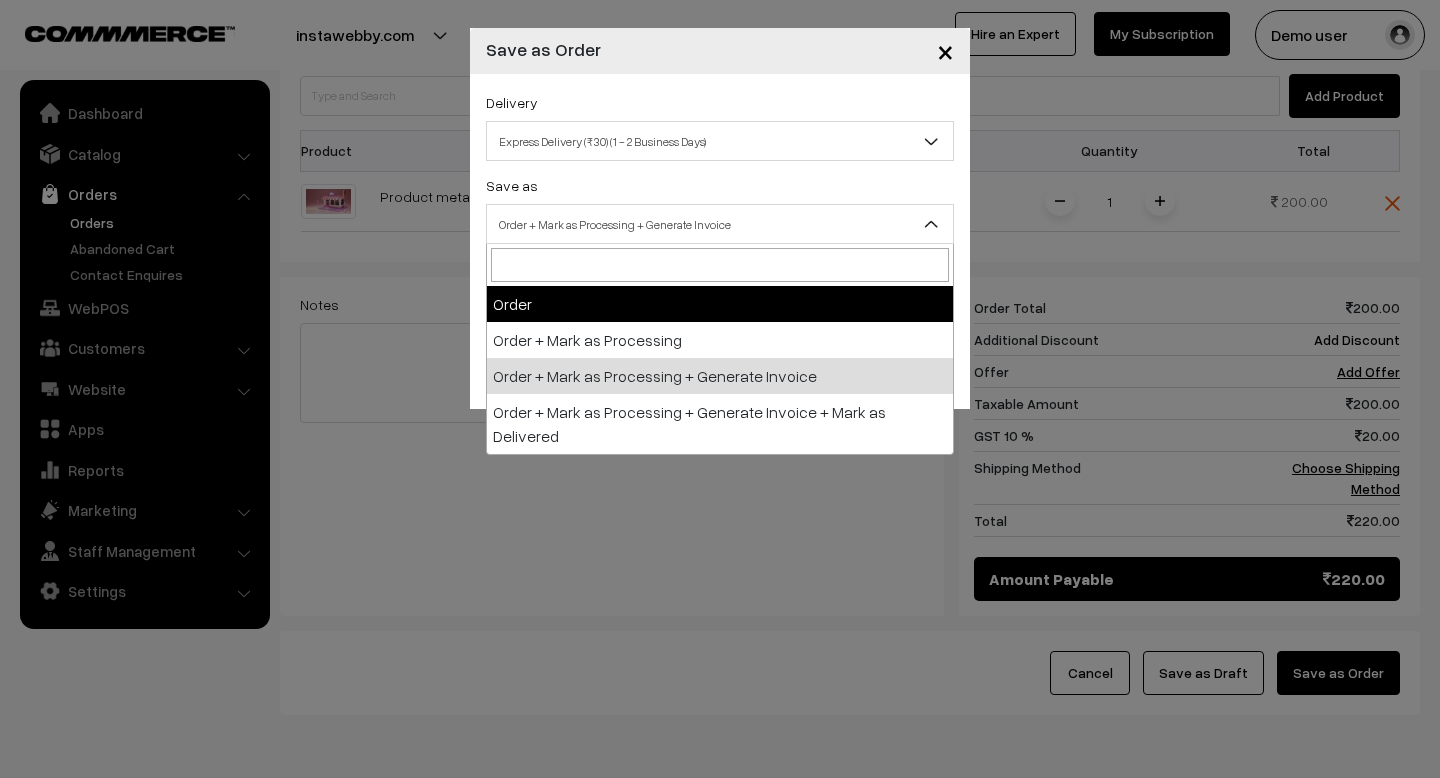 select on "1" 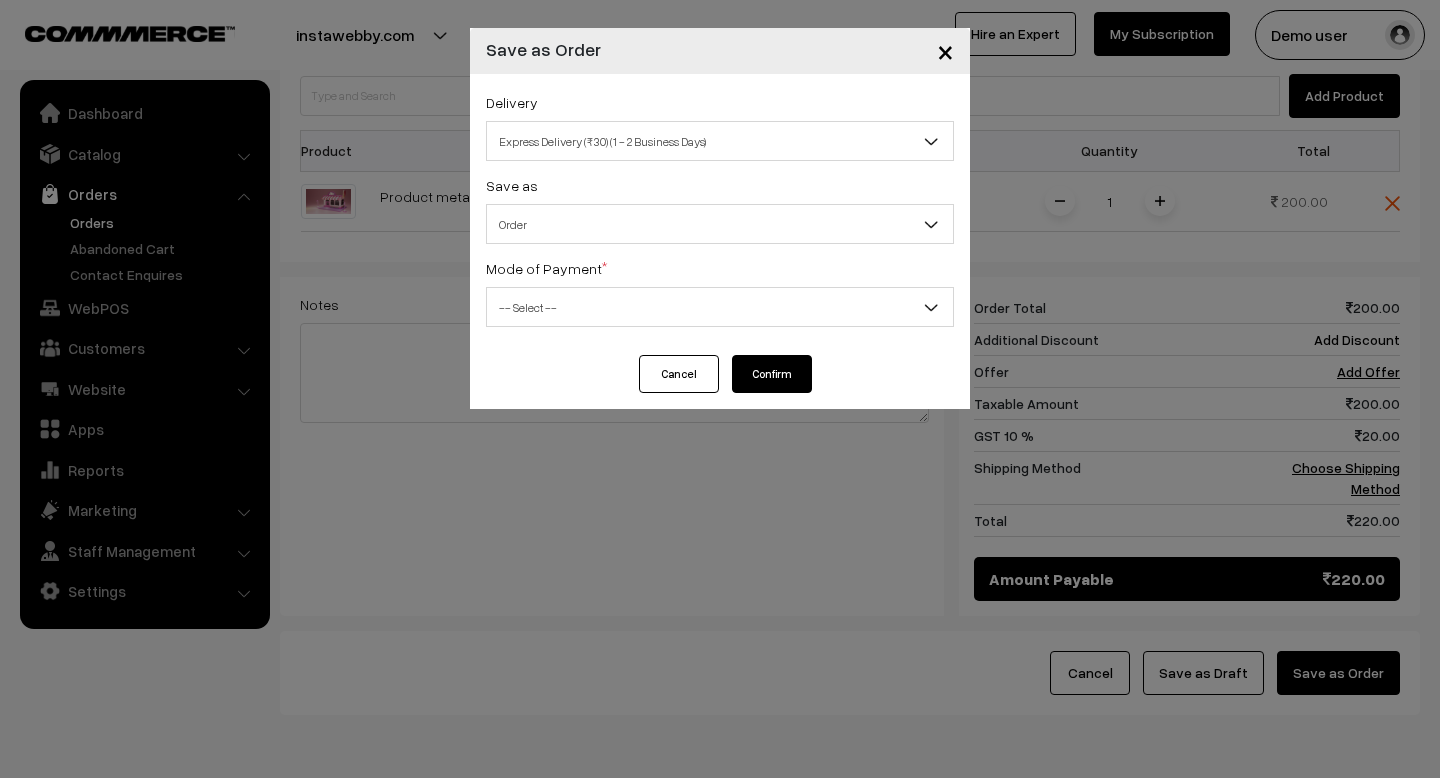 click on "-- Select --" at bounding box center [720, 307] 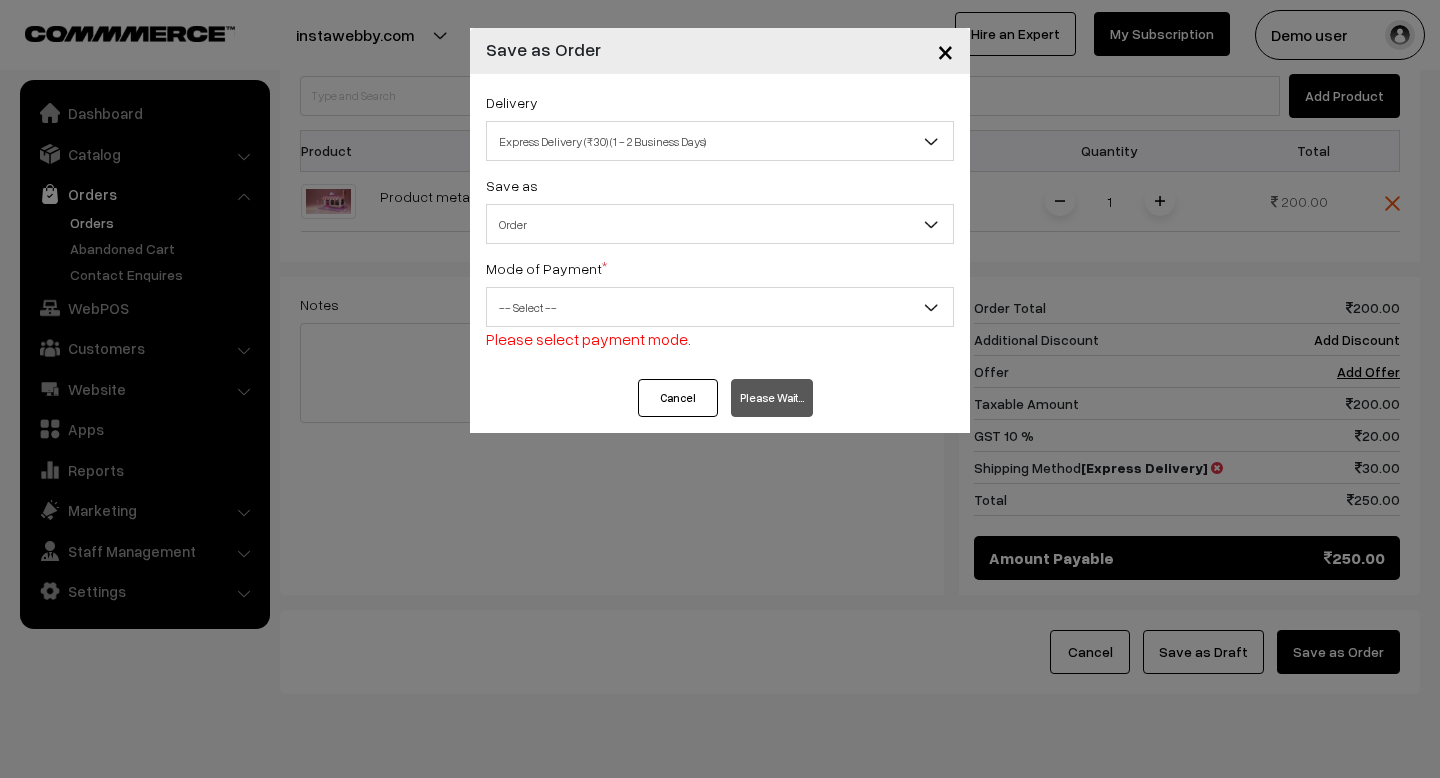 click on "-- Select --" at bounding box center (720, 307) 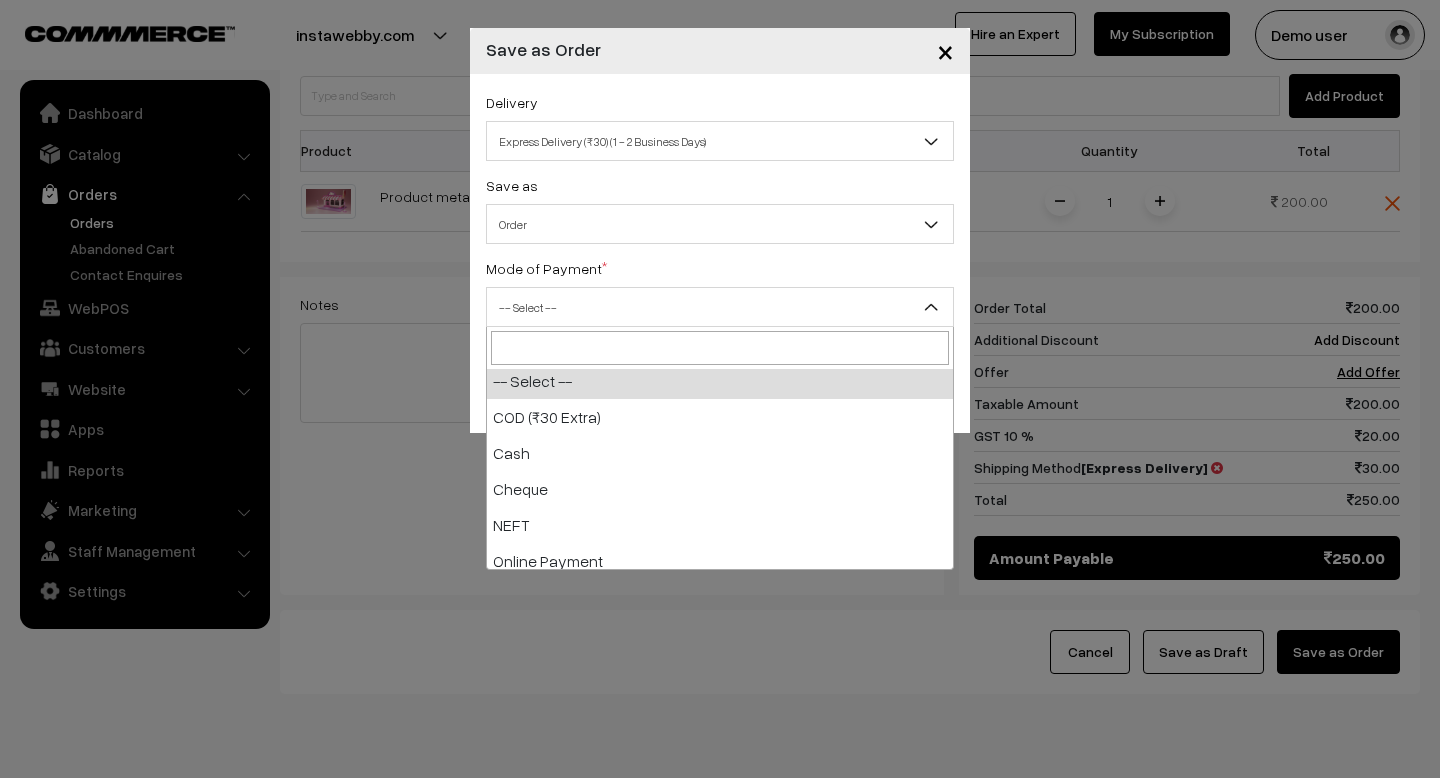 scroll, scrollTop: 0, scrollLeft: 0, axis: both 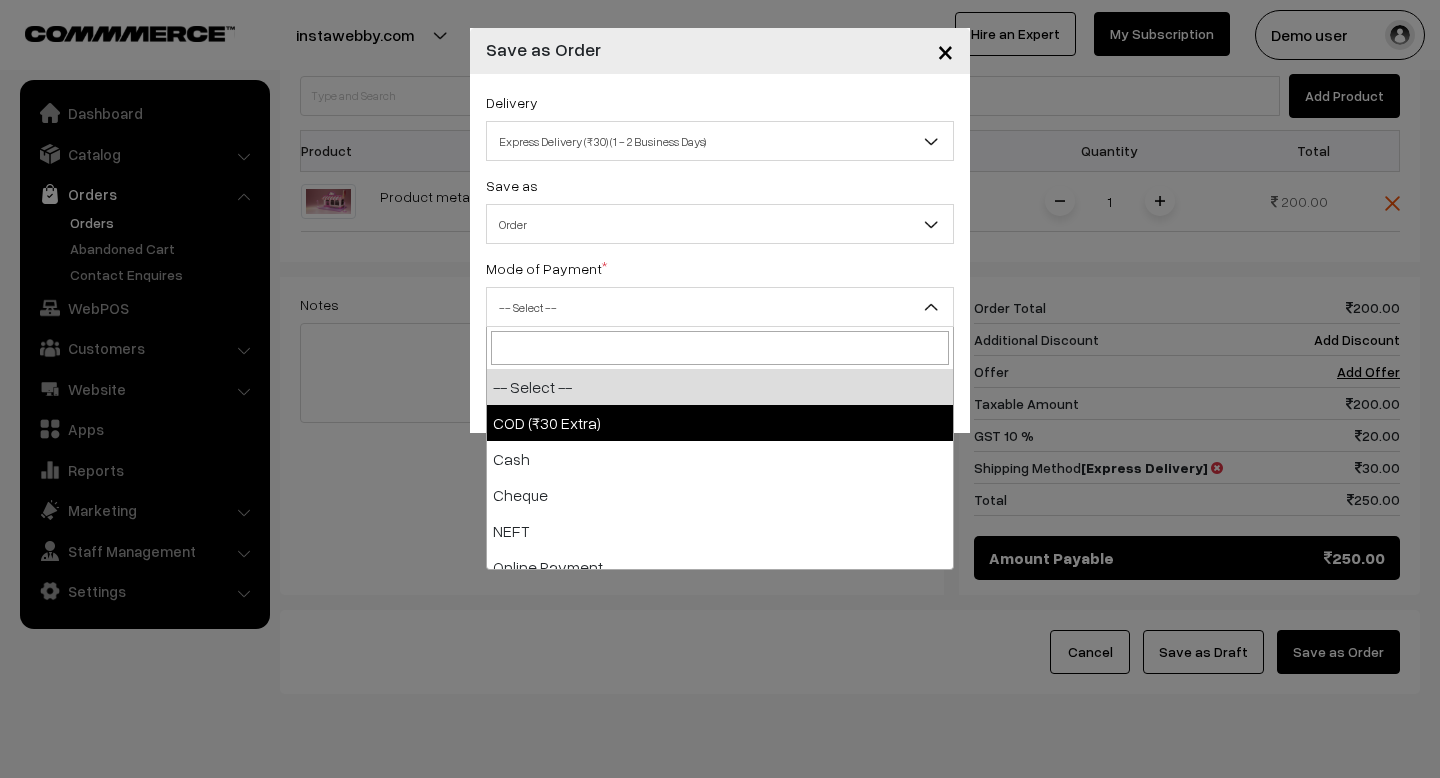 select on "1" 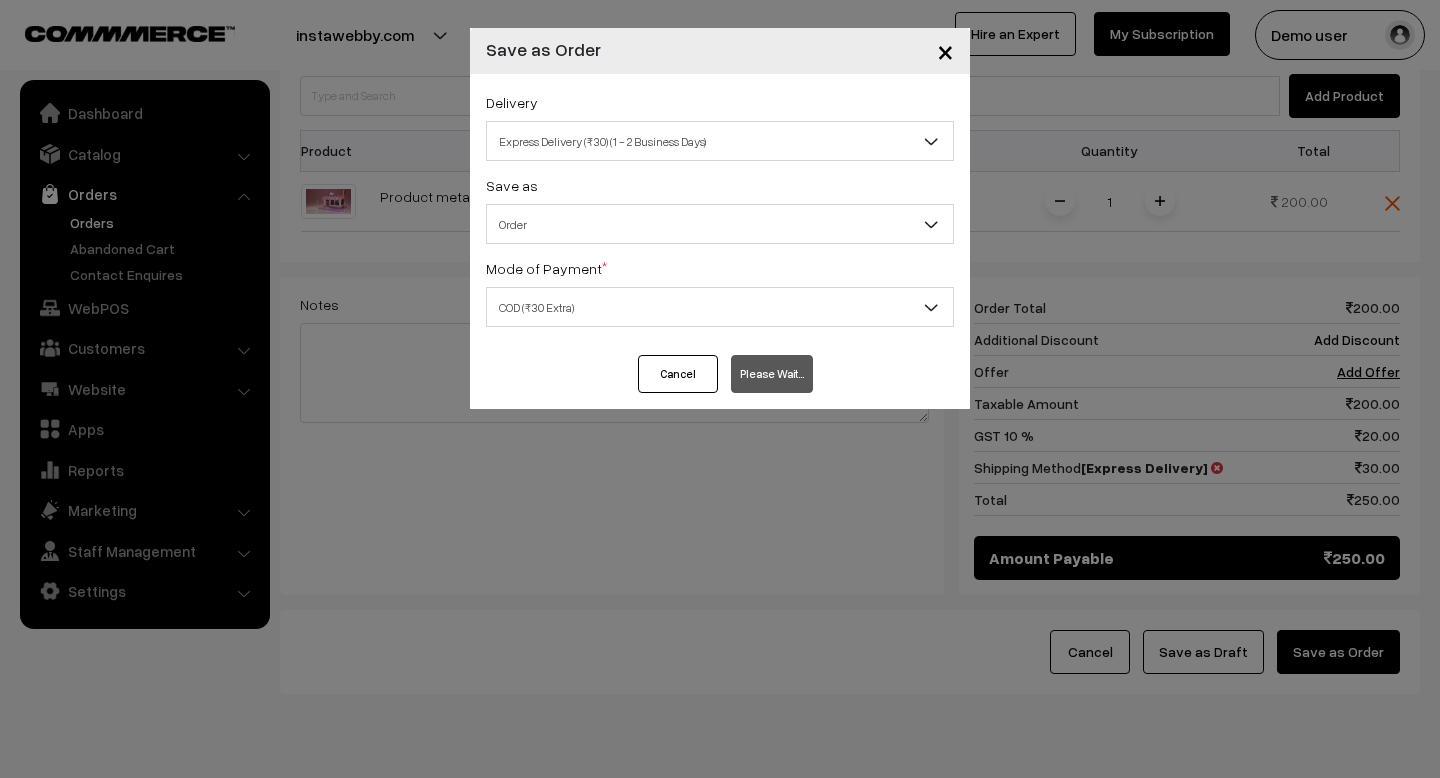 click on "×" at bounding box center (945, 51) 